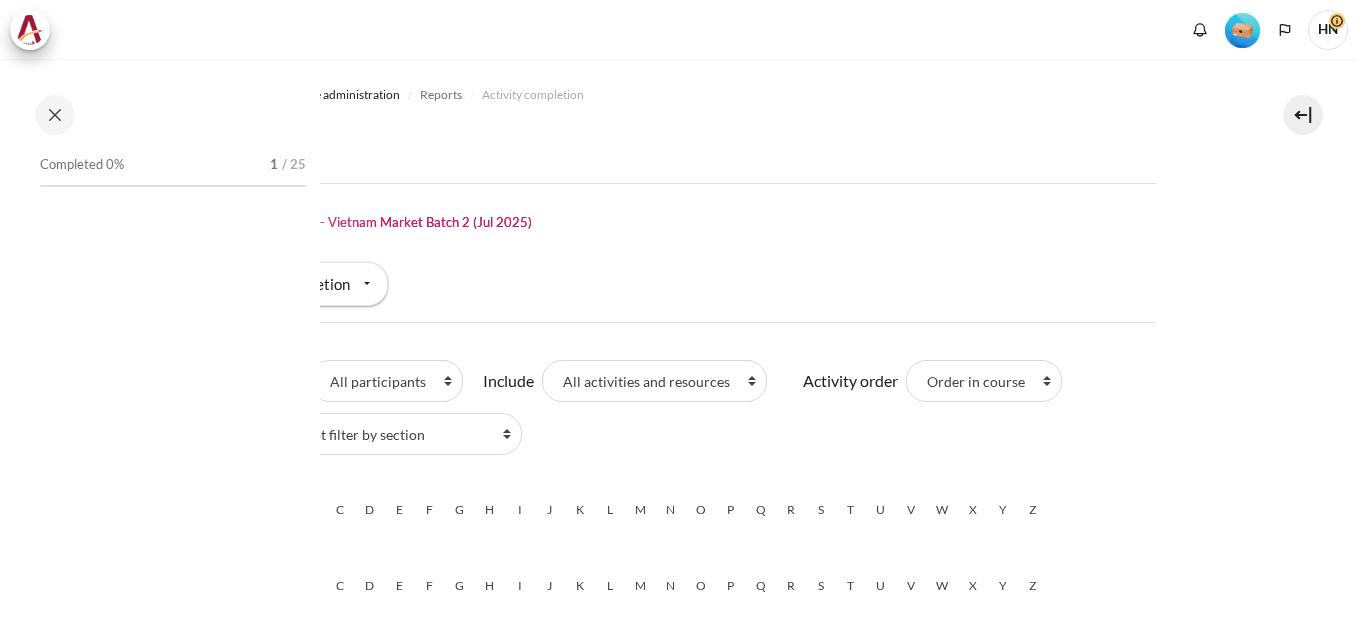 scroll, scrollTop: 0, scrollLeft: 0, axis: both 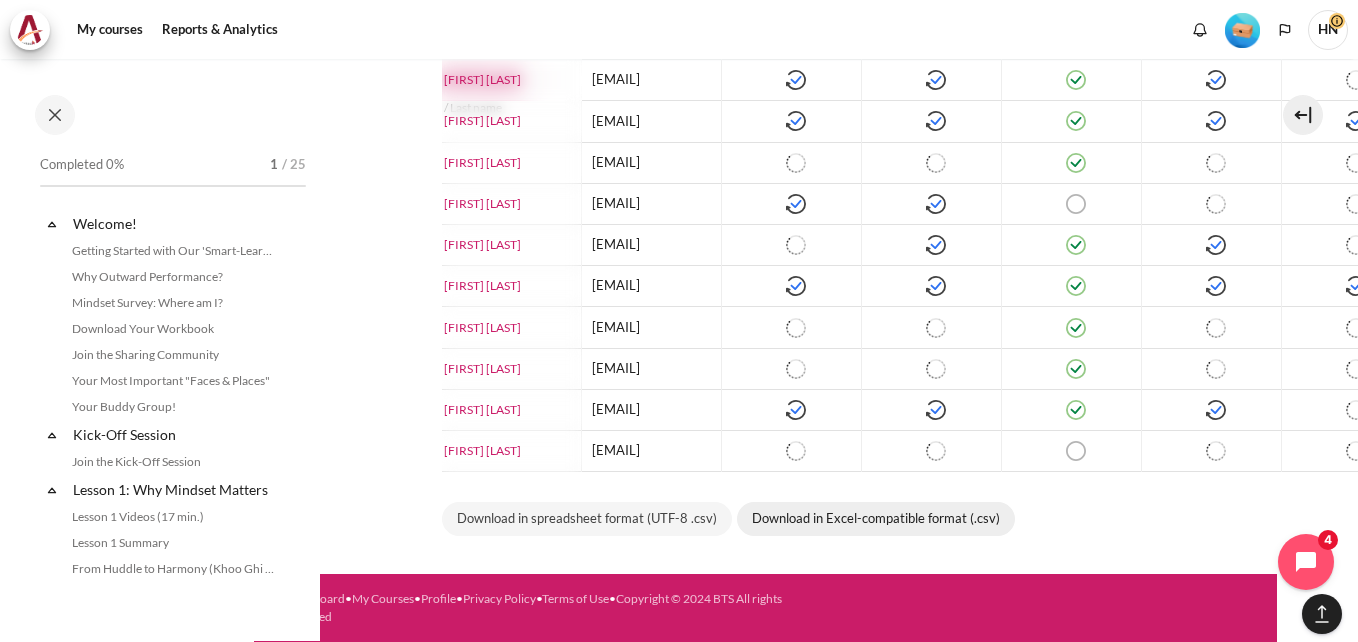 click on "Download in Excel-compatible format (.csv)" at bounding box center [876, 519] 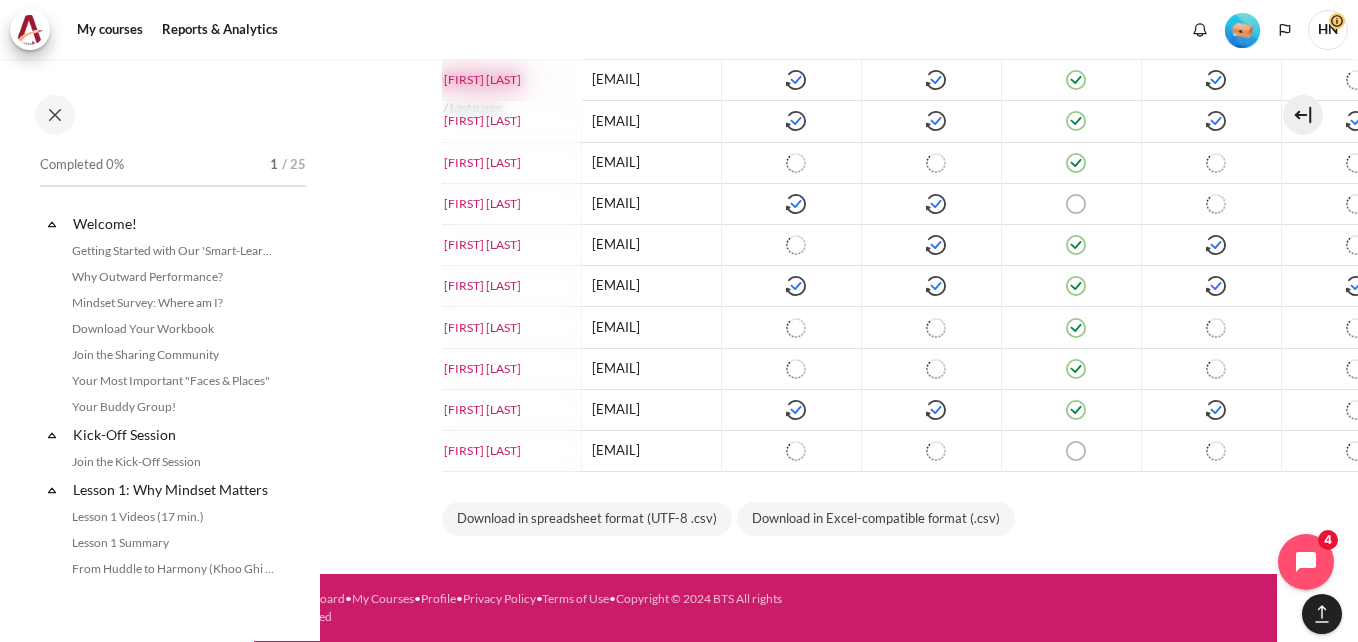 click on "My courses
Course administration
Reports
Activity completion
Course" at bounding box center [765, -310] 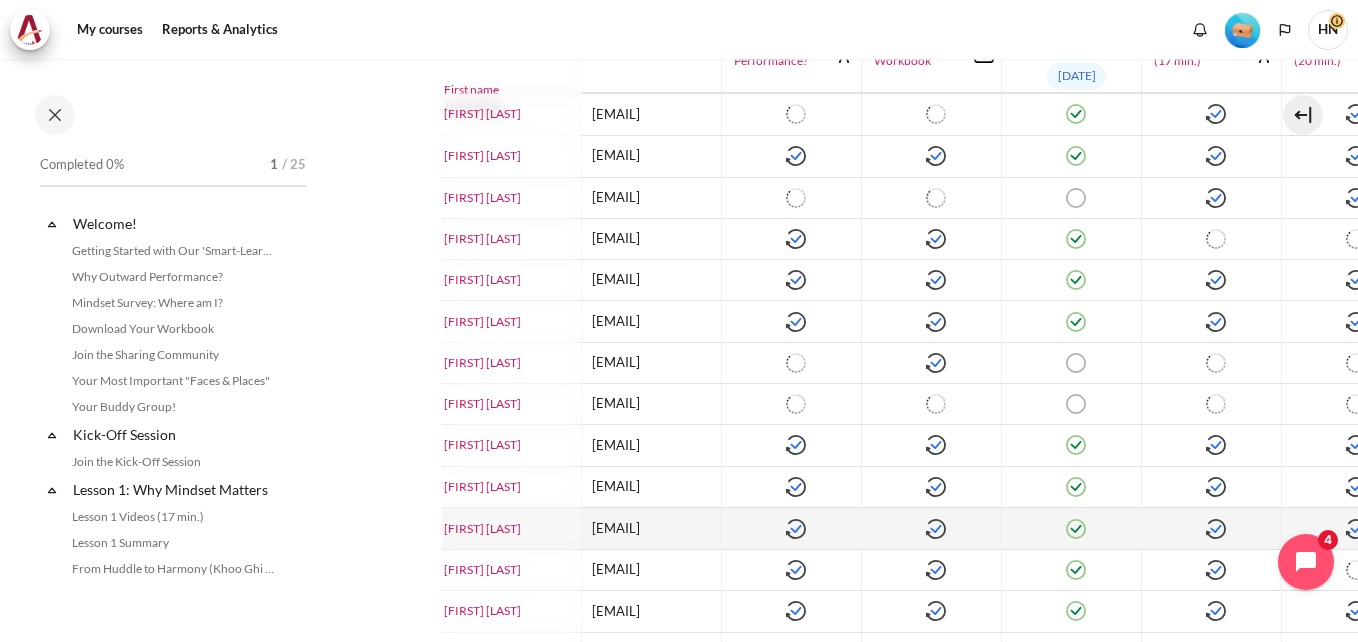 scroll, scrollTop: 663, scrollLeft: 66, axis: both 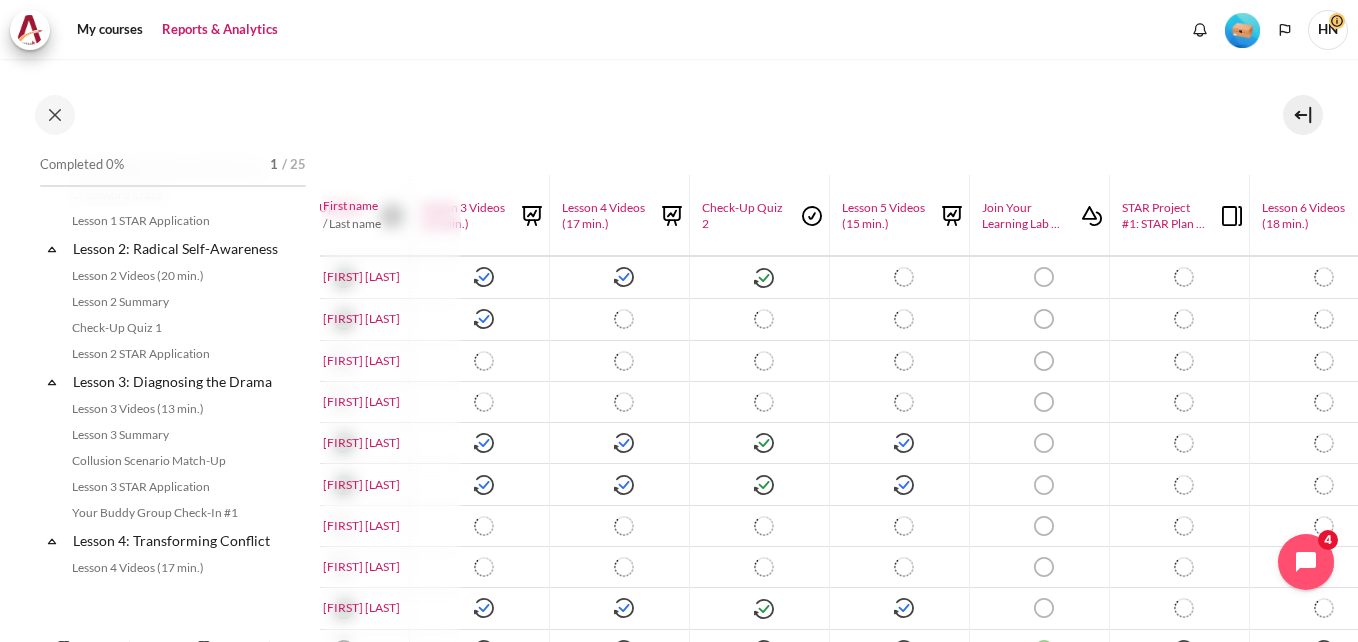 drag, startPoint x: 649, startPoint y: 1, endPoint x: 182, endPoint y: 32, distance: 468.02777 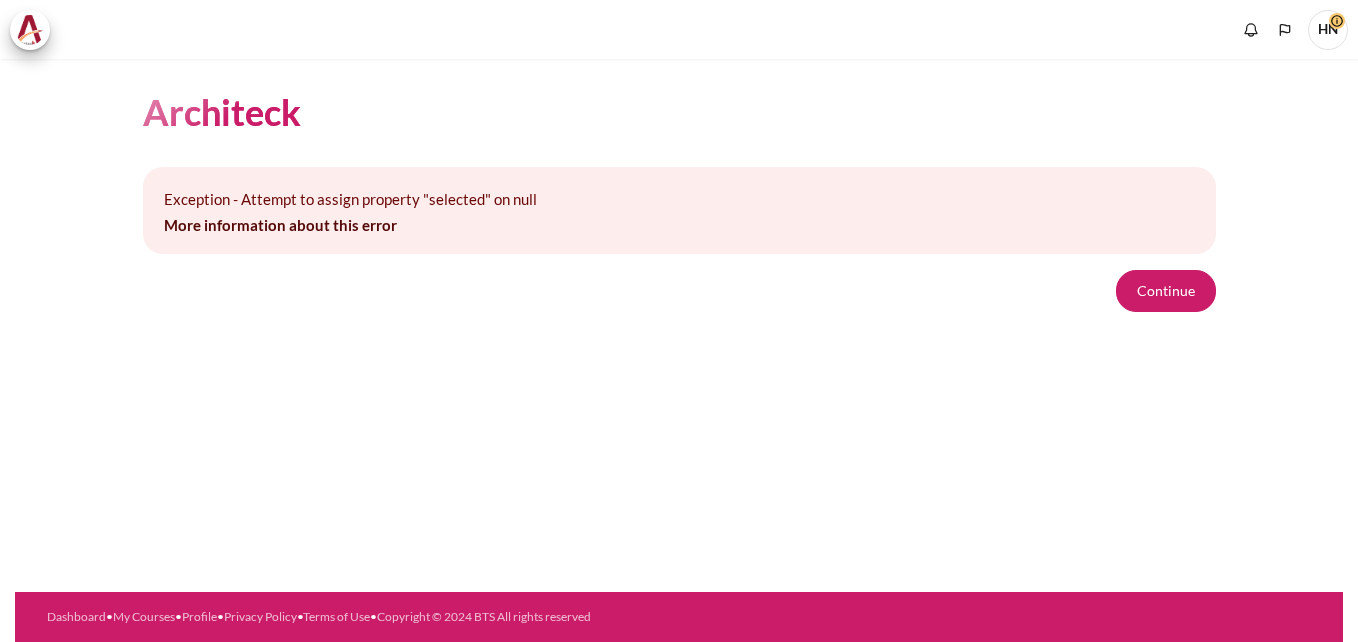 scroll, scrollTop: 0, scrollLeft: 0, axis: both 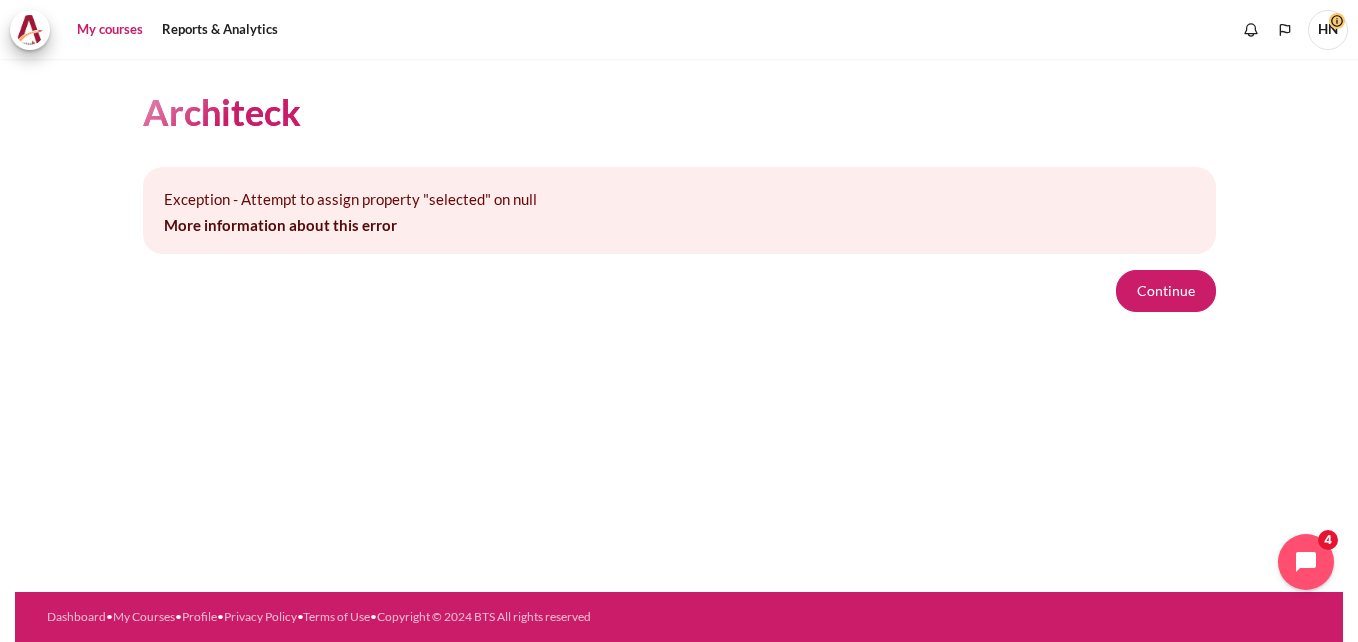 click on "My courses" at bounding box center (110, 30) 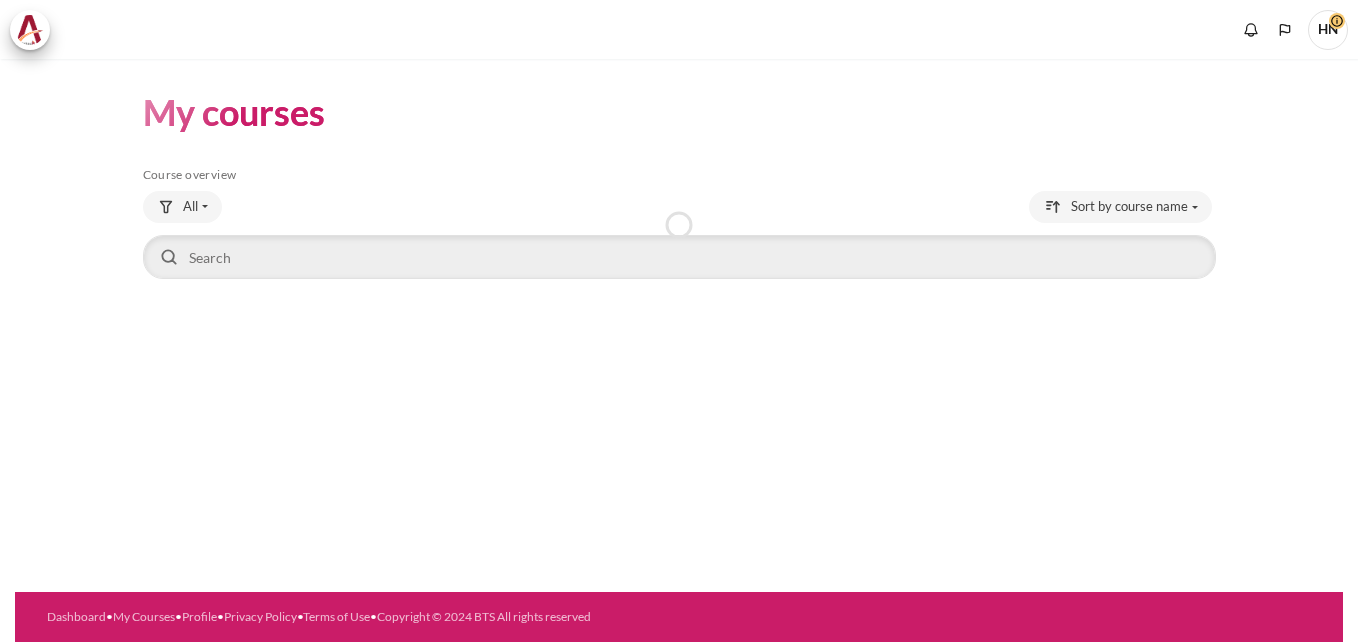scroll, scrollTop: 0, scrollLeft: 0, axis: both 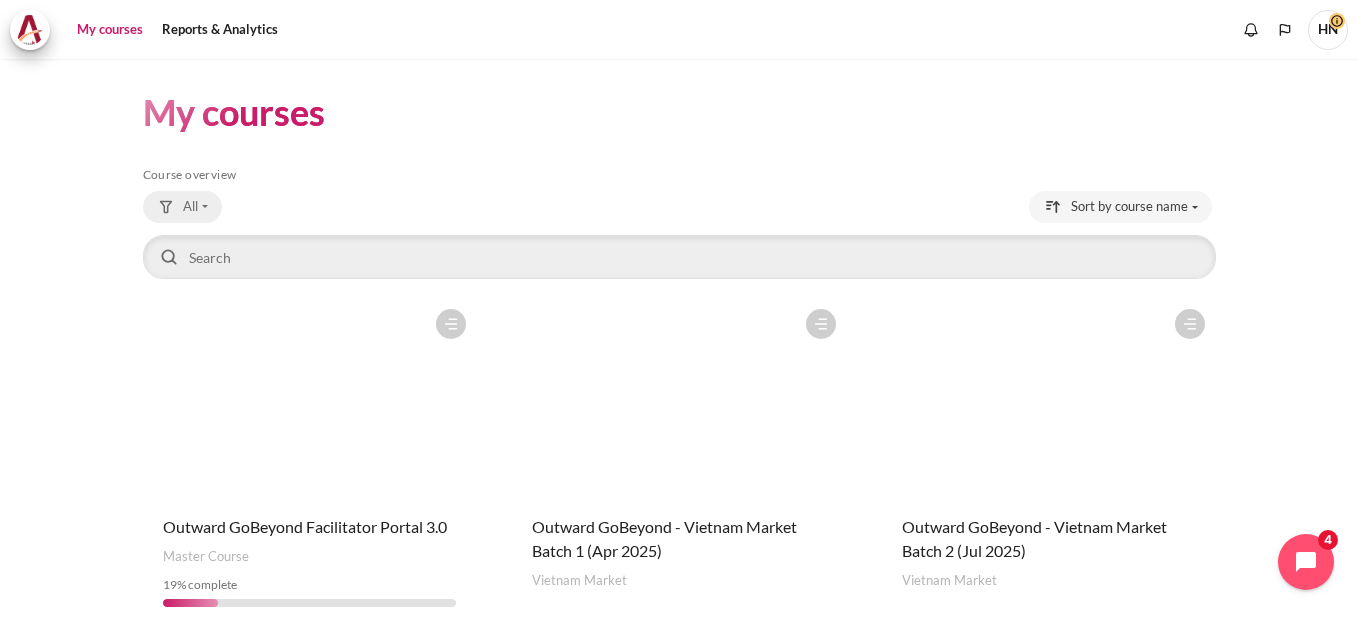 click on "All" at bounding box center [182, 207] 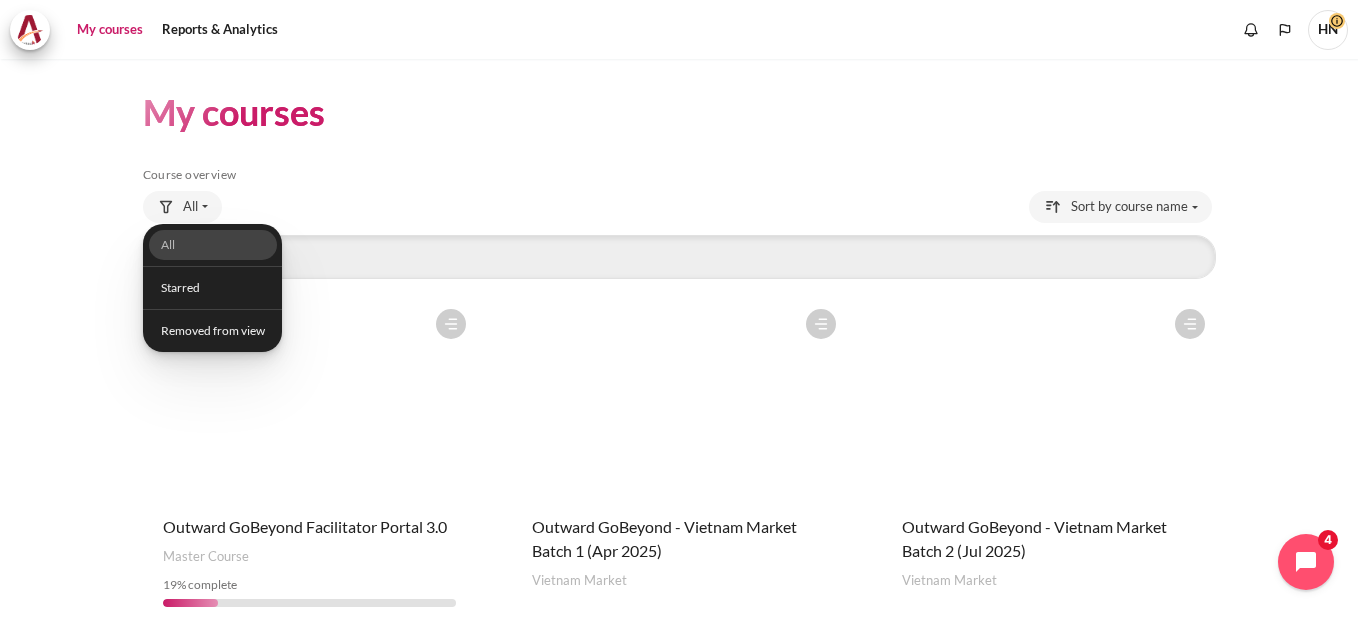 click at bounding box center (1049, 399) 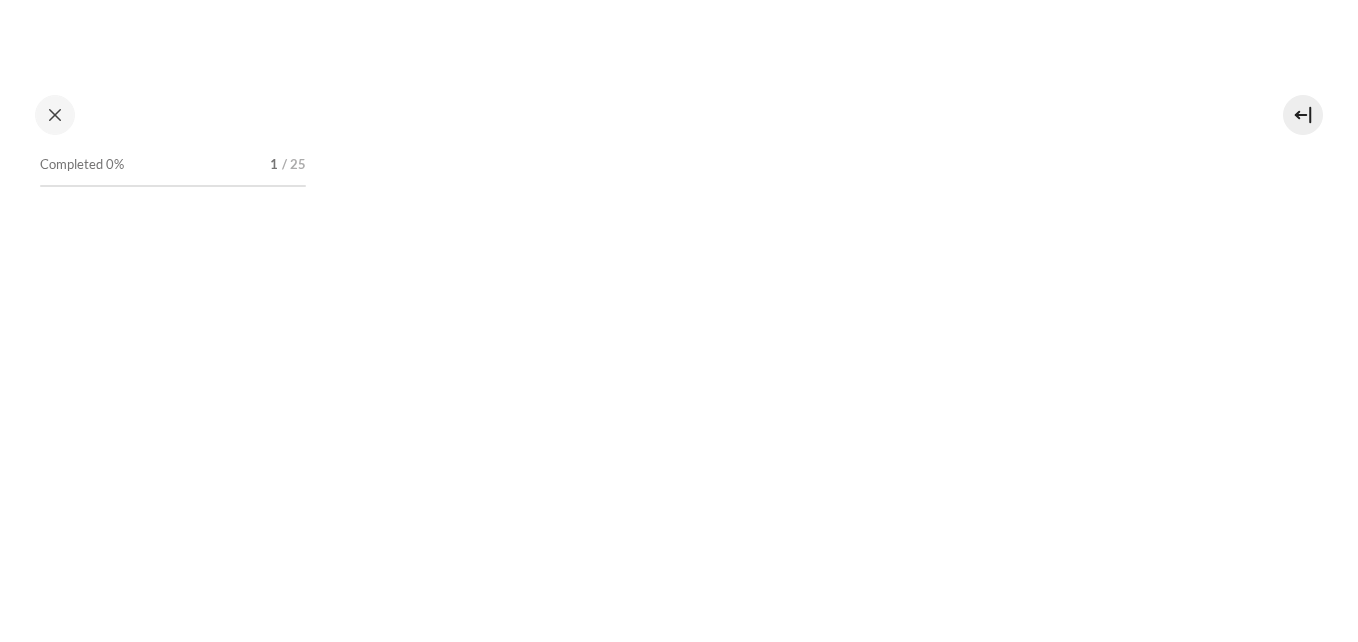 scroll, scrollTop: 0, scrollLeft: 0, axis: both 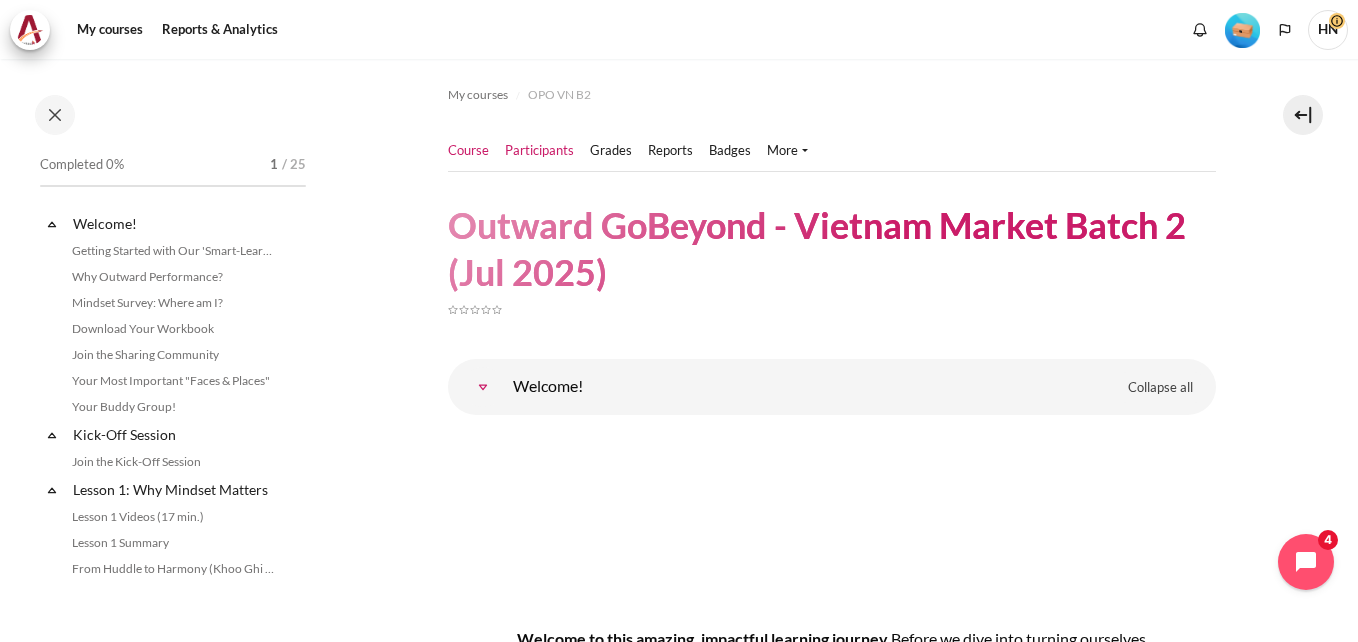 click on "Participants" at bounding box center (539, 151) 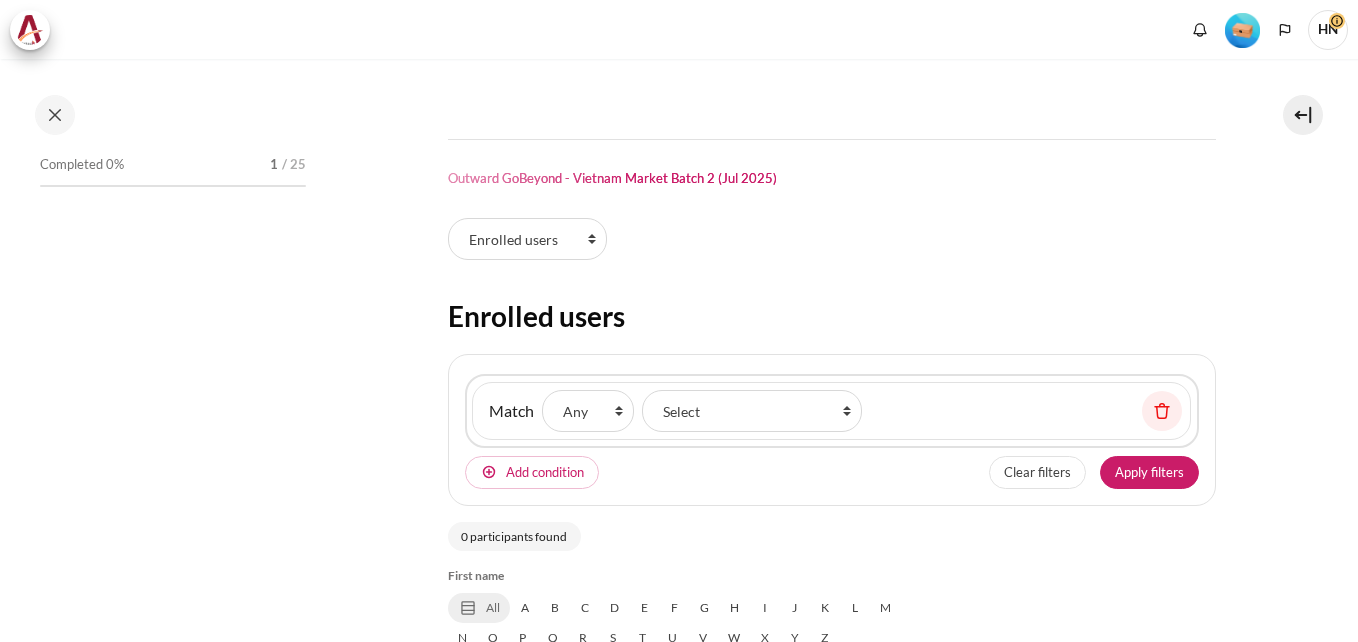 scroll, scrollTop: 0, scrollLeft: 0, axis: both 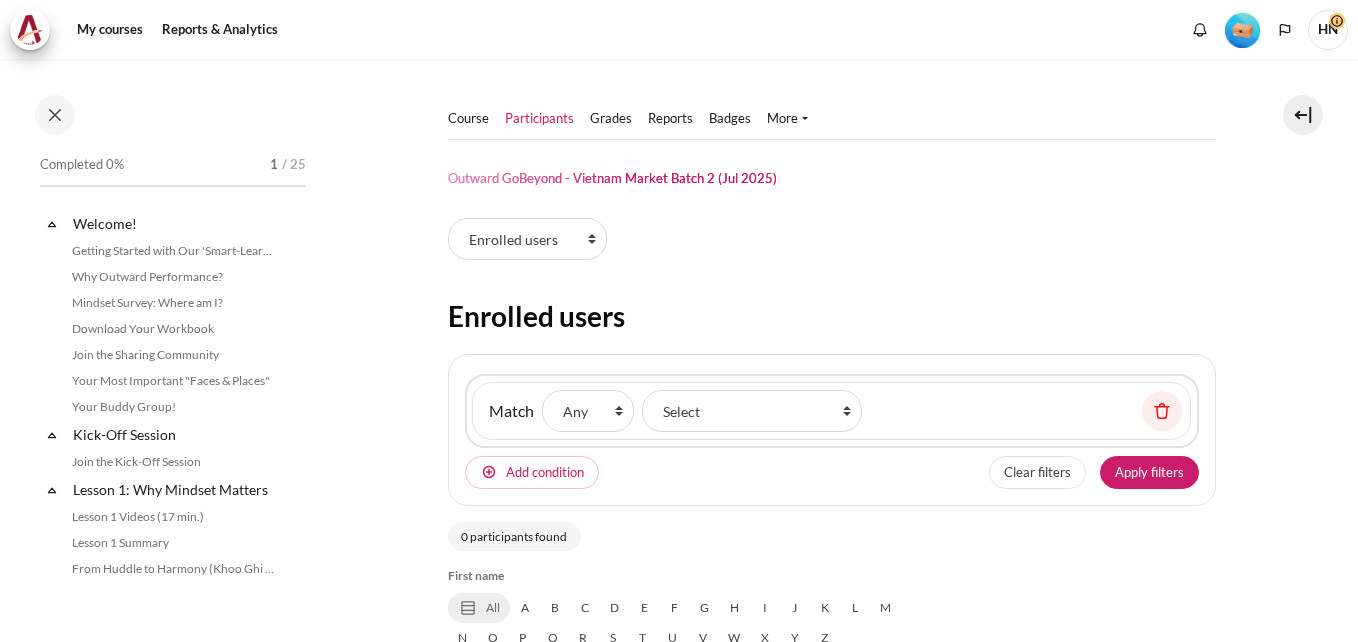 select on "groups" 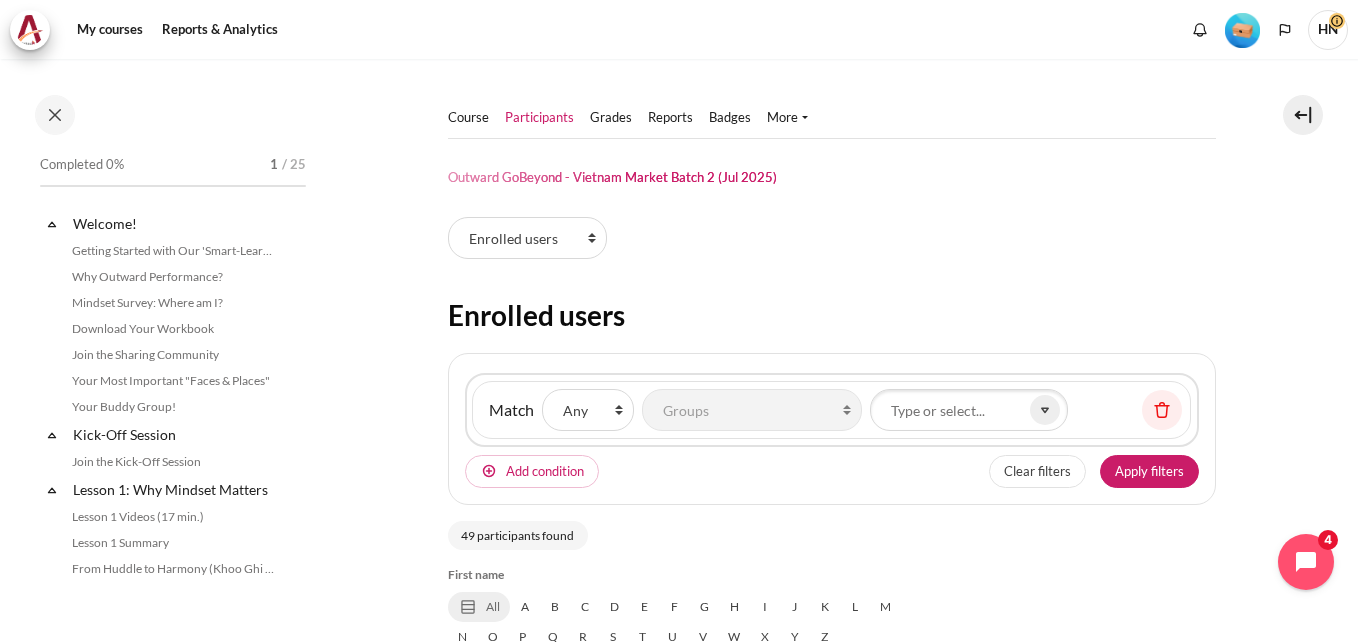 scroll, scrollTop: 0, scrollLeft: 0, axis: both 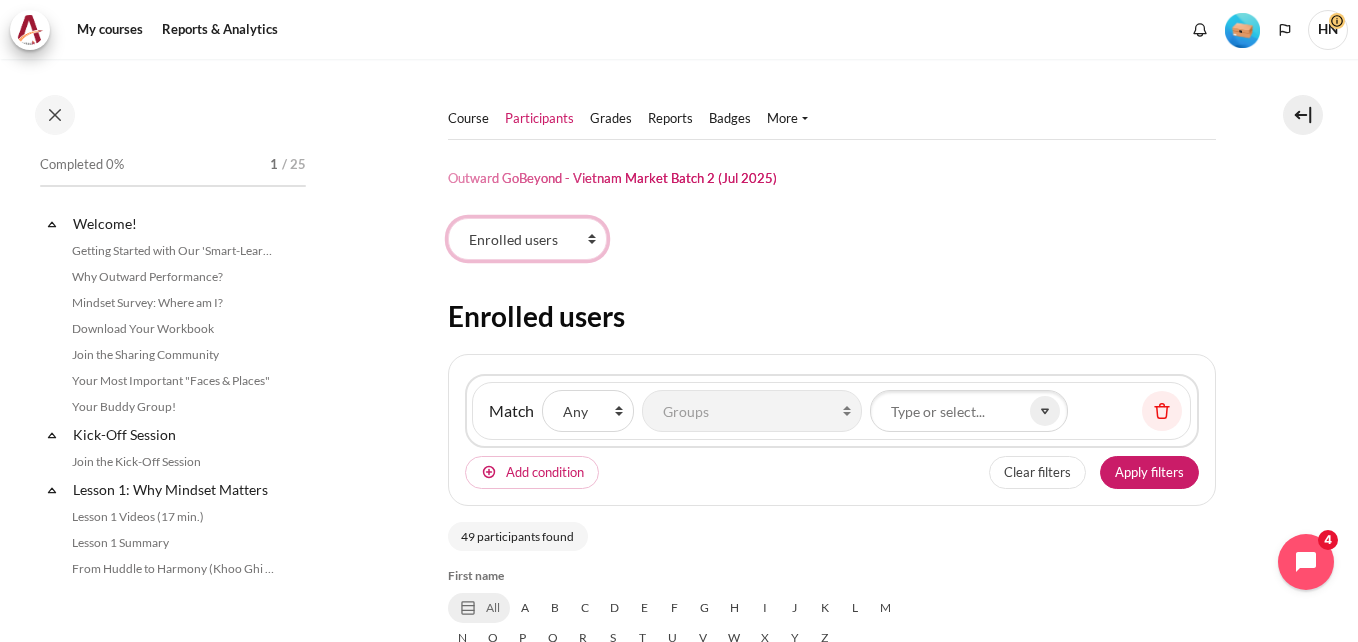 click on "Enrolled users
Permissions" at bounding box center (527, 239) 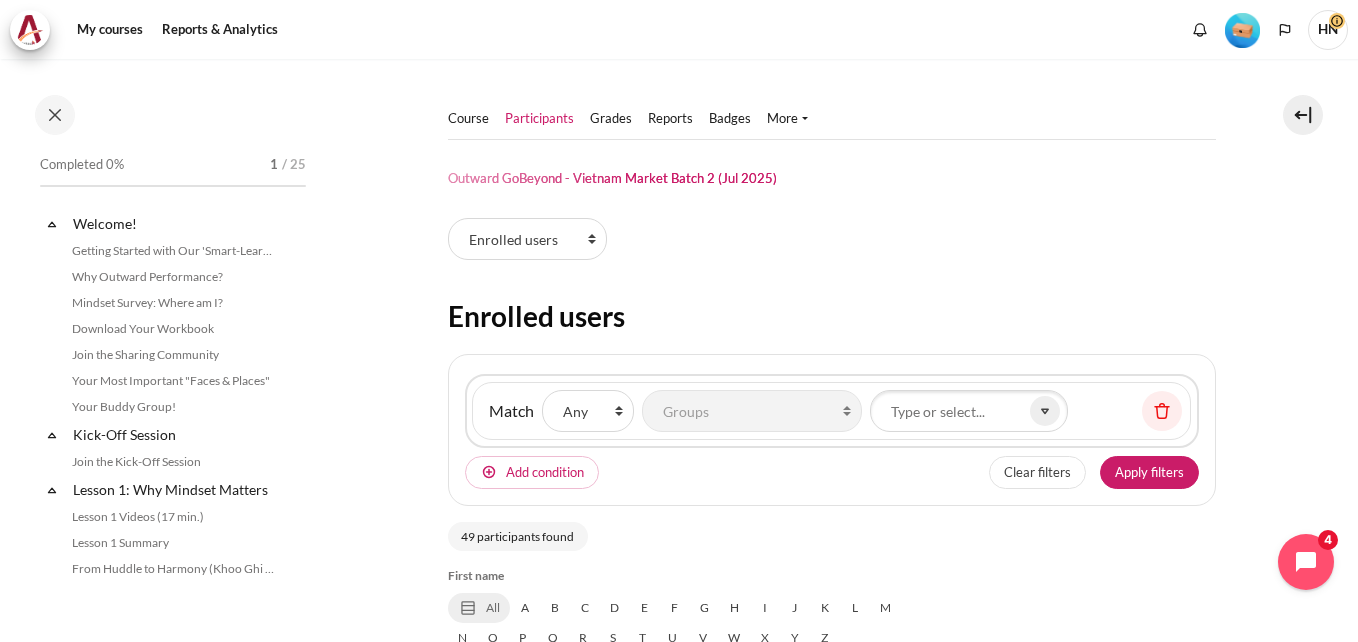 click on "Participants tertiary navigation.
Enrolled users
Permissions" at bounding box center (832, 243) 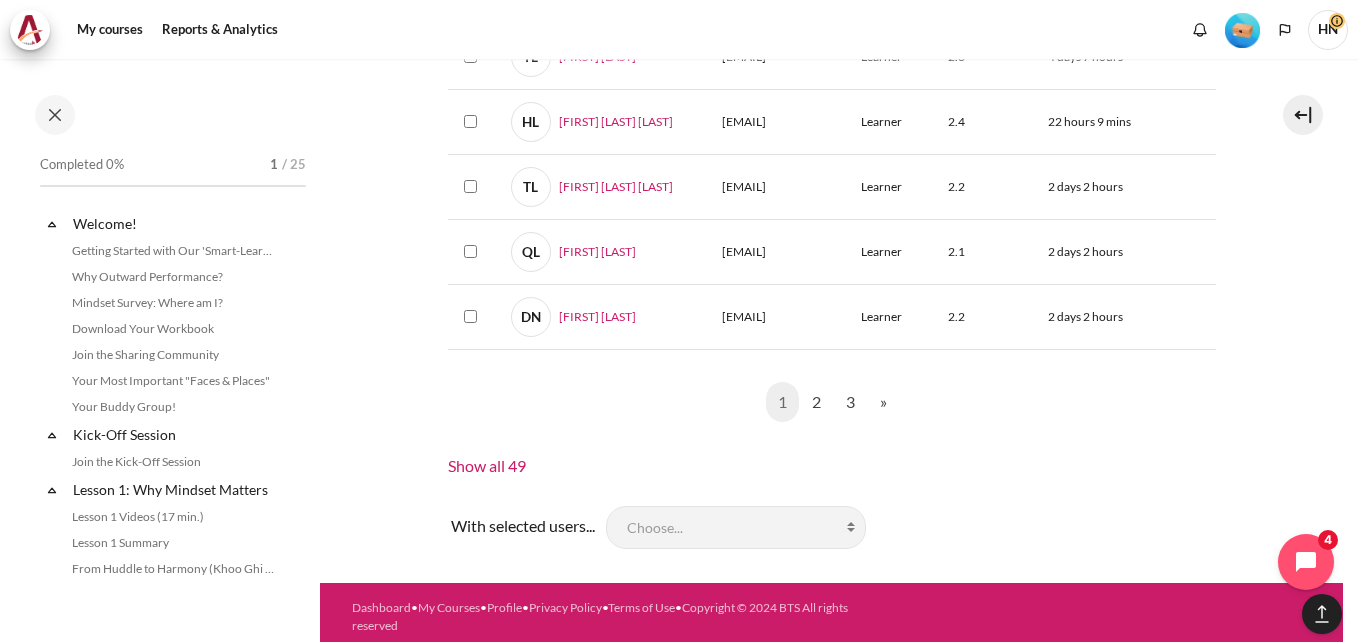 scroll, scrollTop: 1900, scrollLeft: 0, axis: vertical 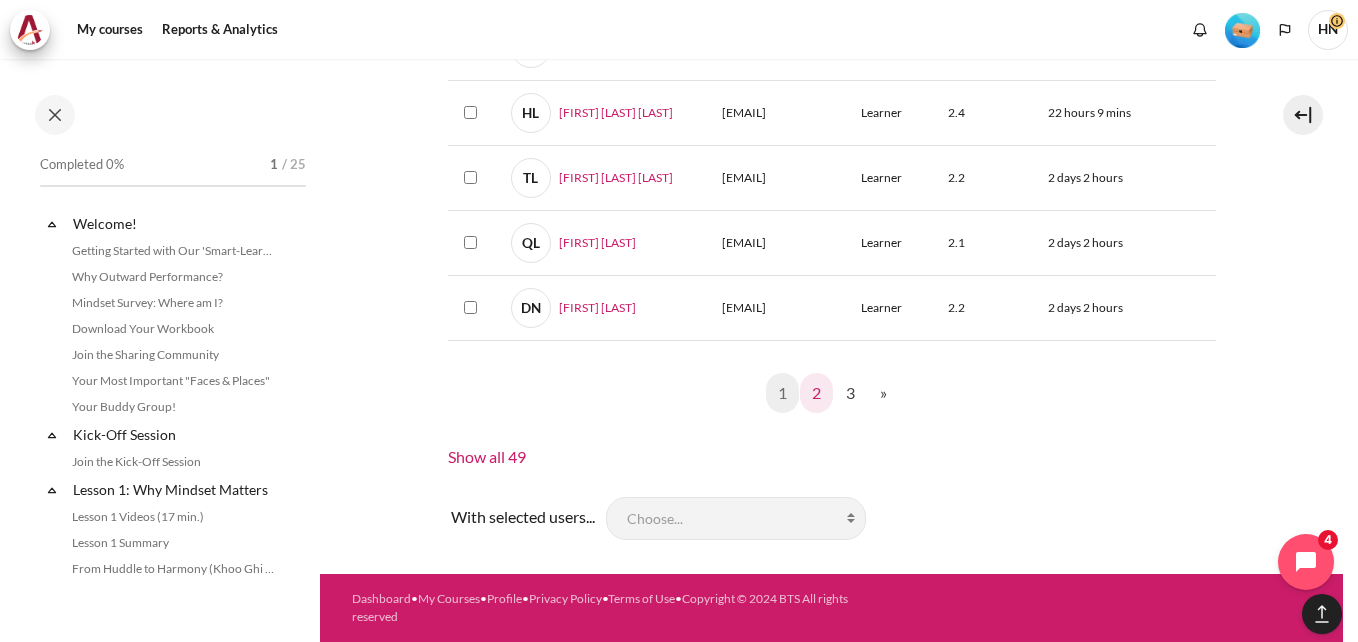 click on "2" at bounding box center [816, 393] 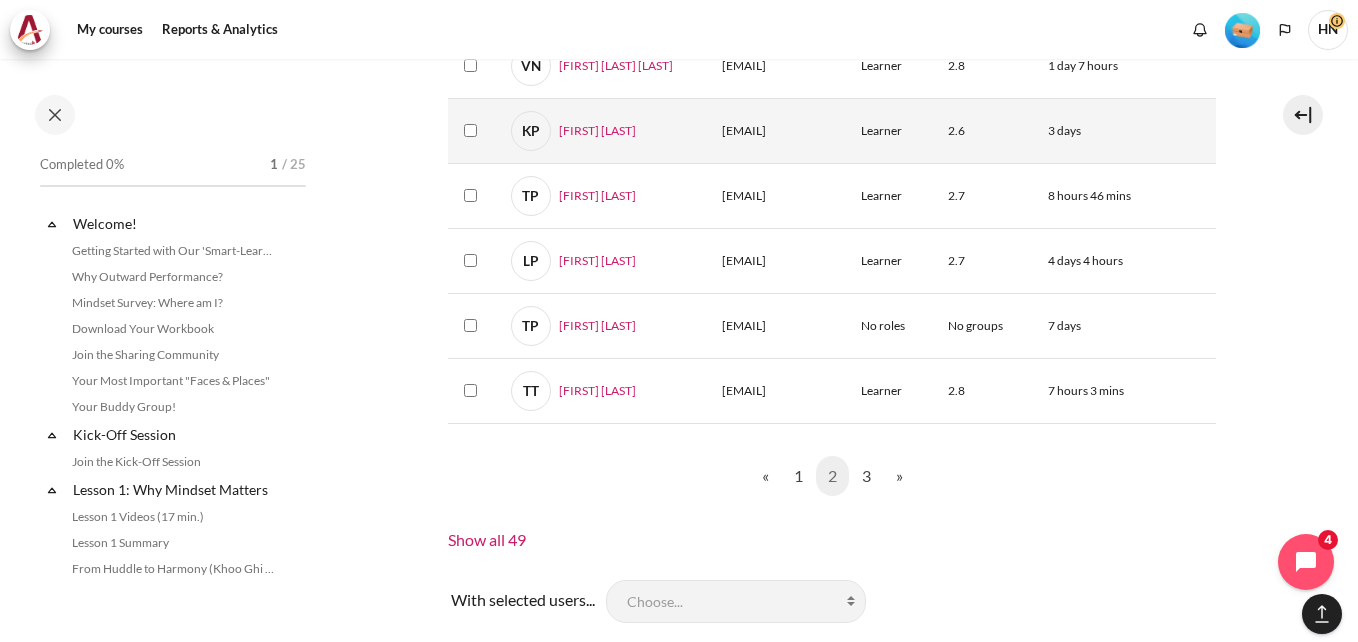 scroll, scrollTop: 1872, scrollLeft: 0, axis: vertical 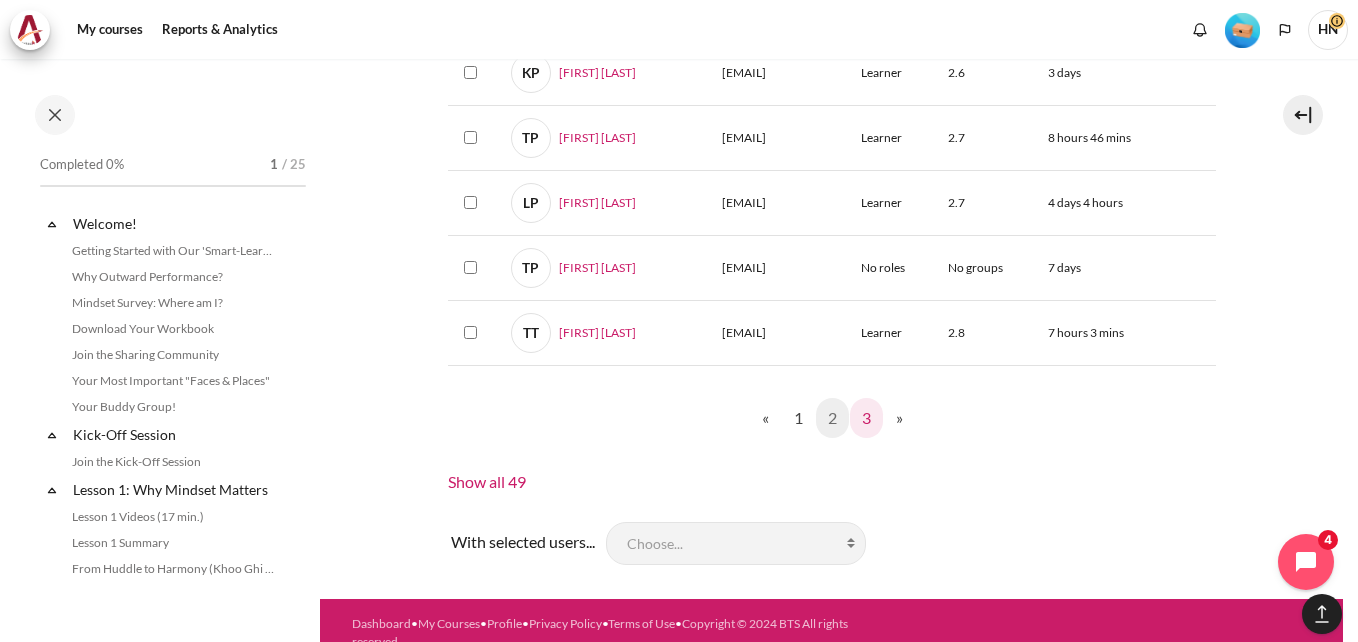 click on "3" at bounding box center [866, 418] 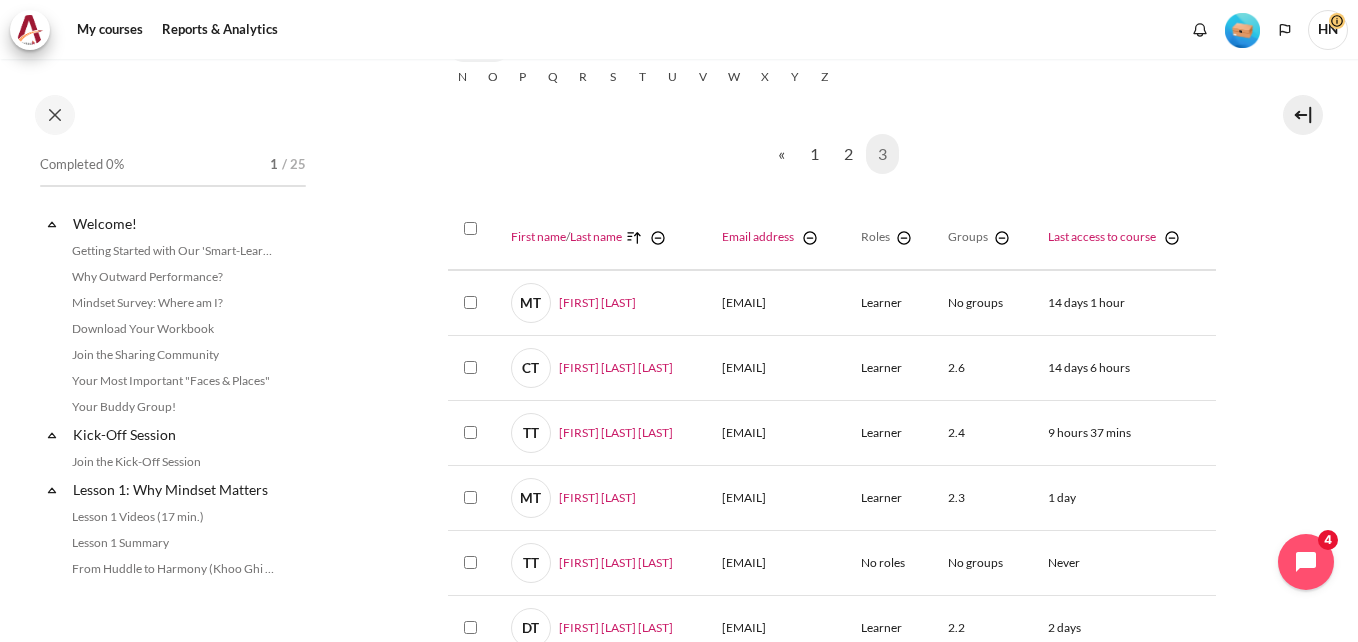 scroll, scrollTop: 67, scrollLeft: 0, axis: vertical 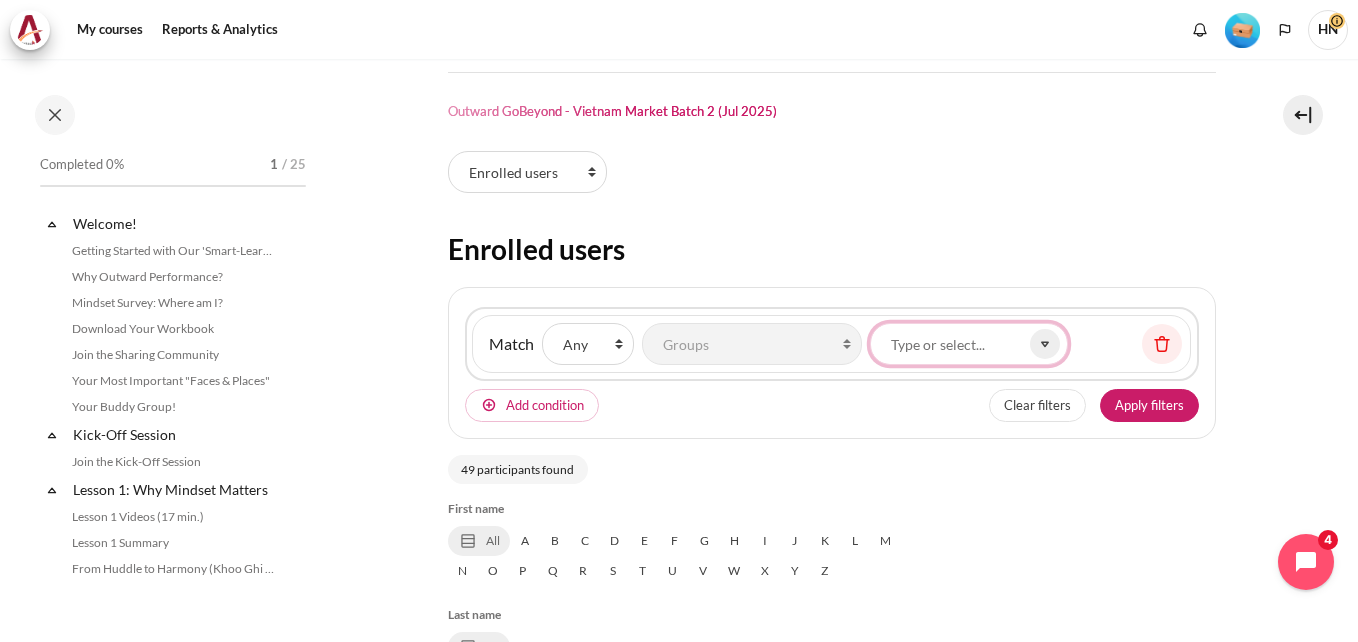 click on "Groups" at bounding box center [969, 344] 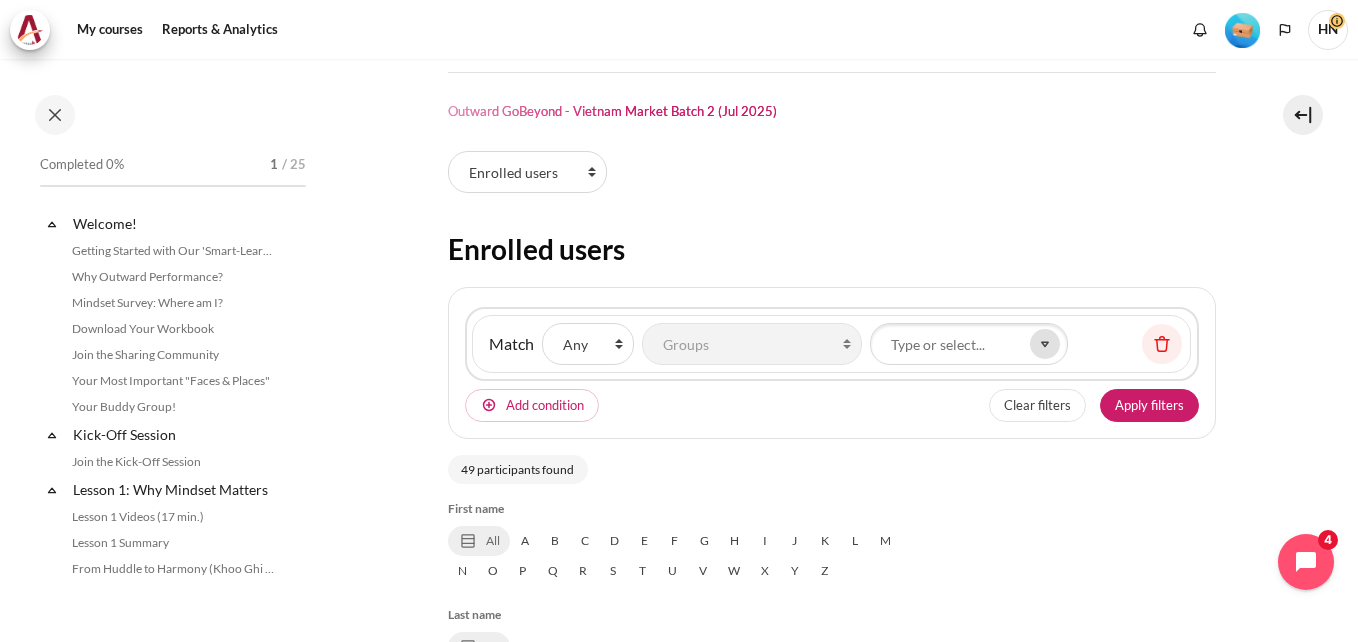click 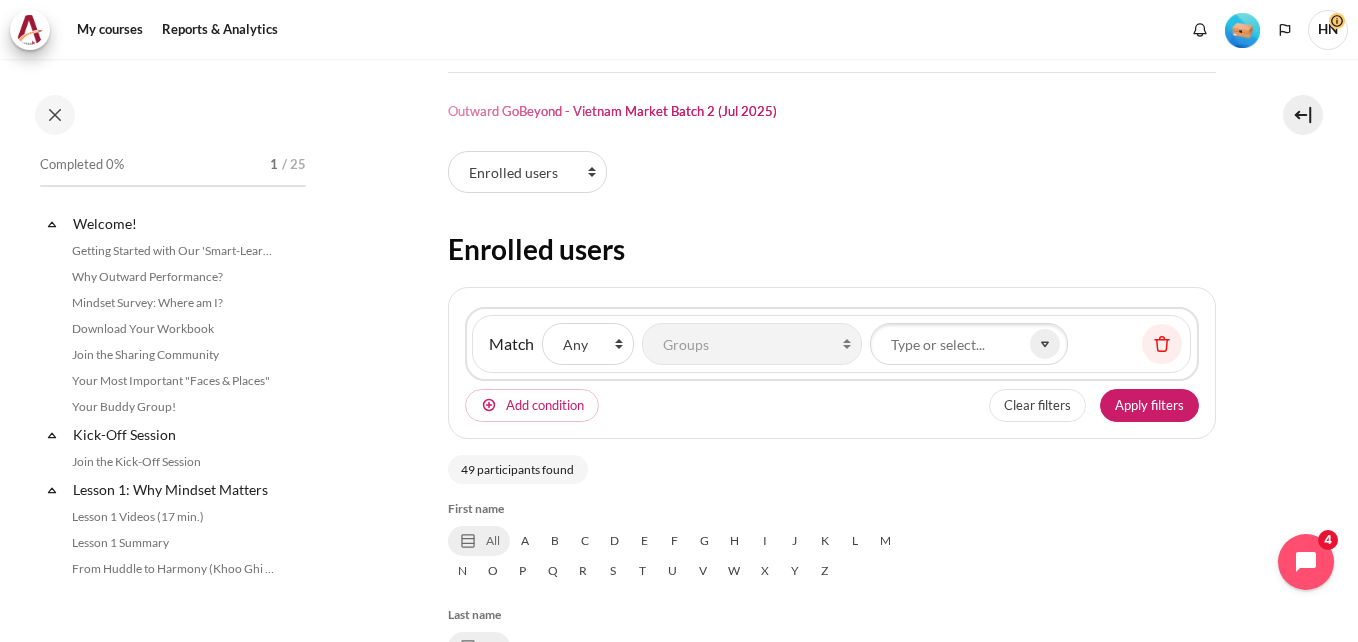 scroll, scrollTop: 0, scrollLeft: 0, axis: both 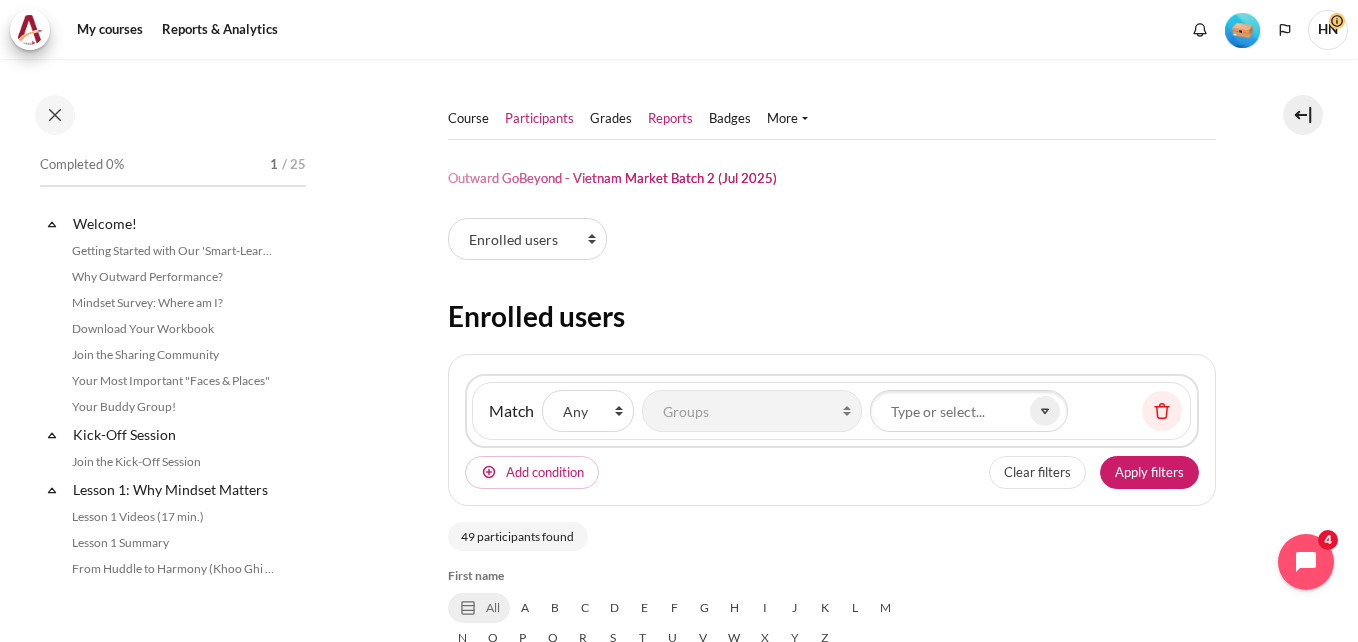 click on "Reports" at bounding box center (670, 119) 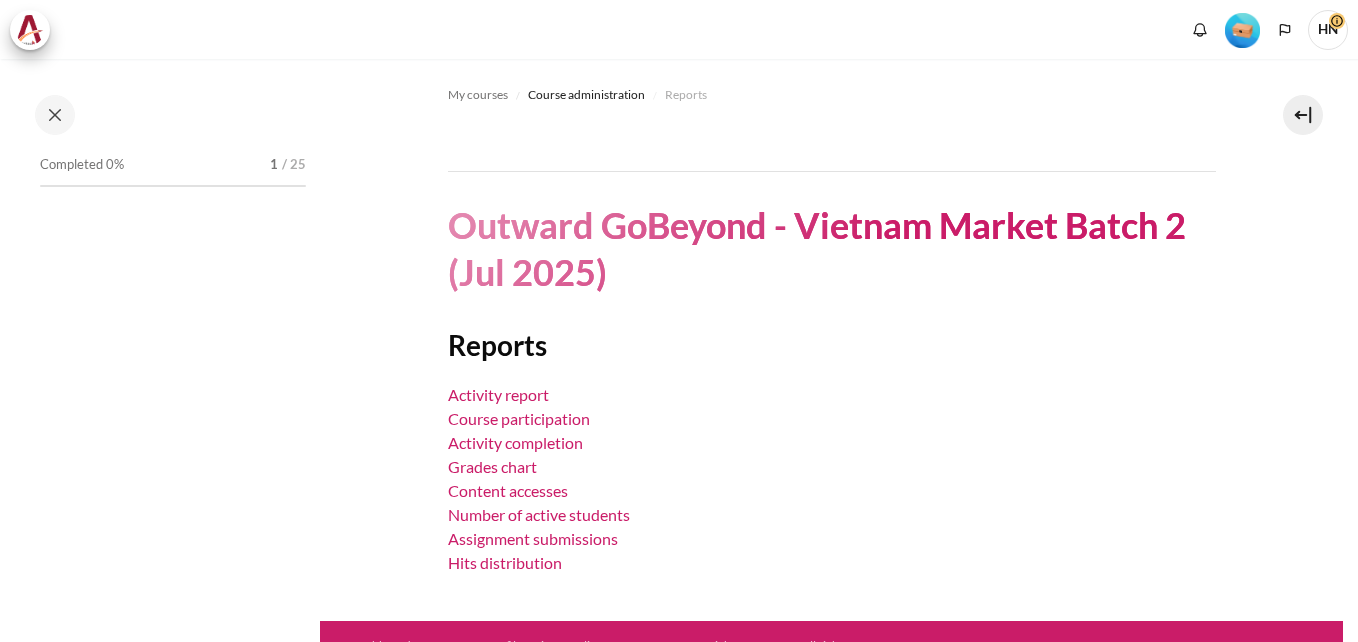 scroll, scrollTop: 0, scrollLeft: 0, axis: both 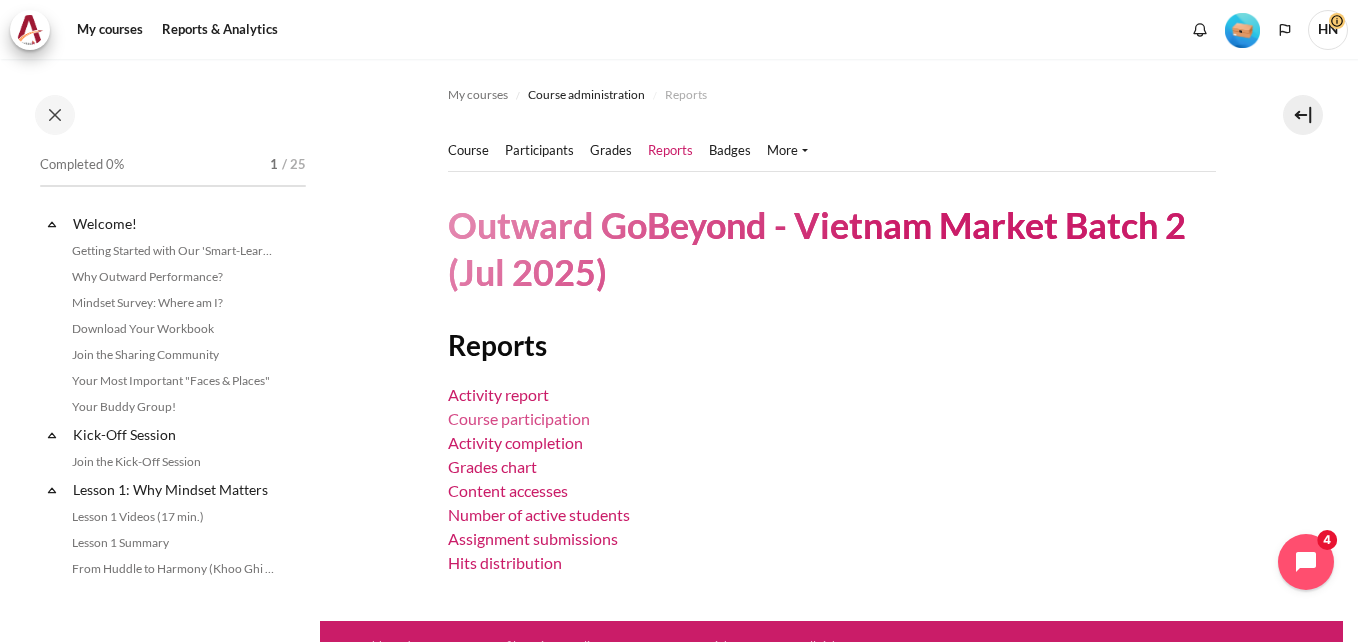 click on "Course participation" at bounding box center (519, 418) 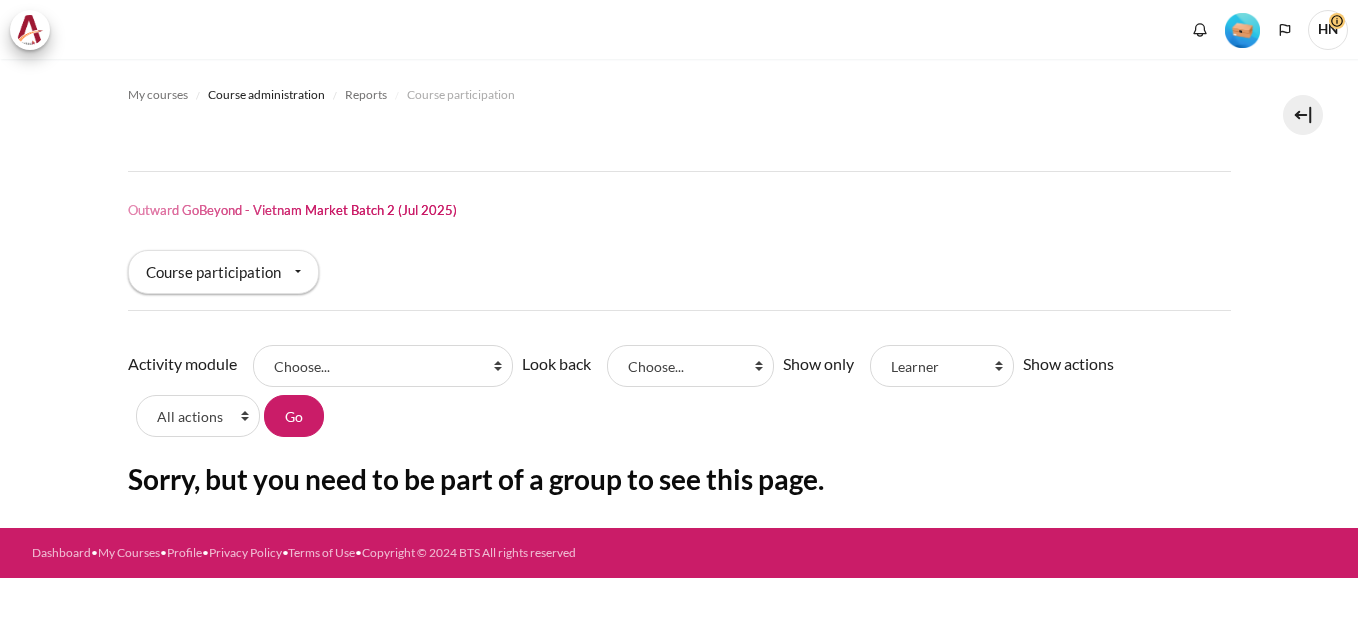 scroll, scrollTop: 0, scrollLeft: 0, axis: both 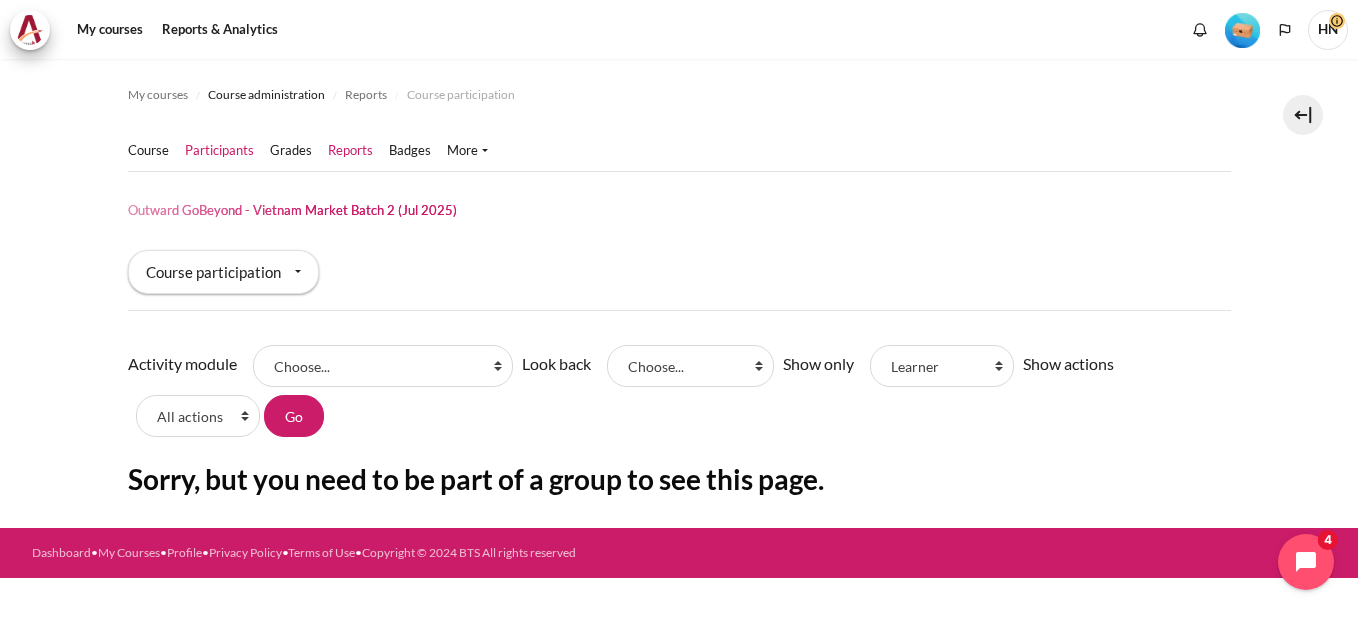 click on "Participants" at bounding box center (219, 151) 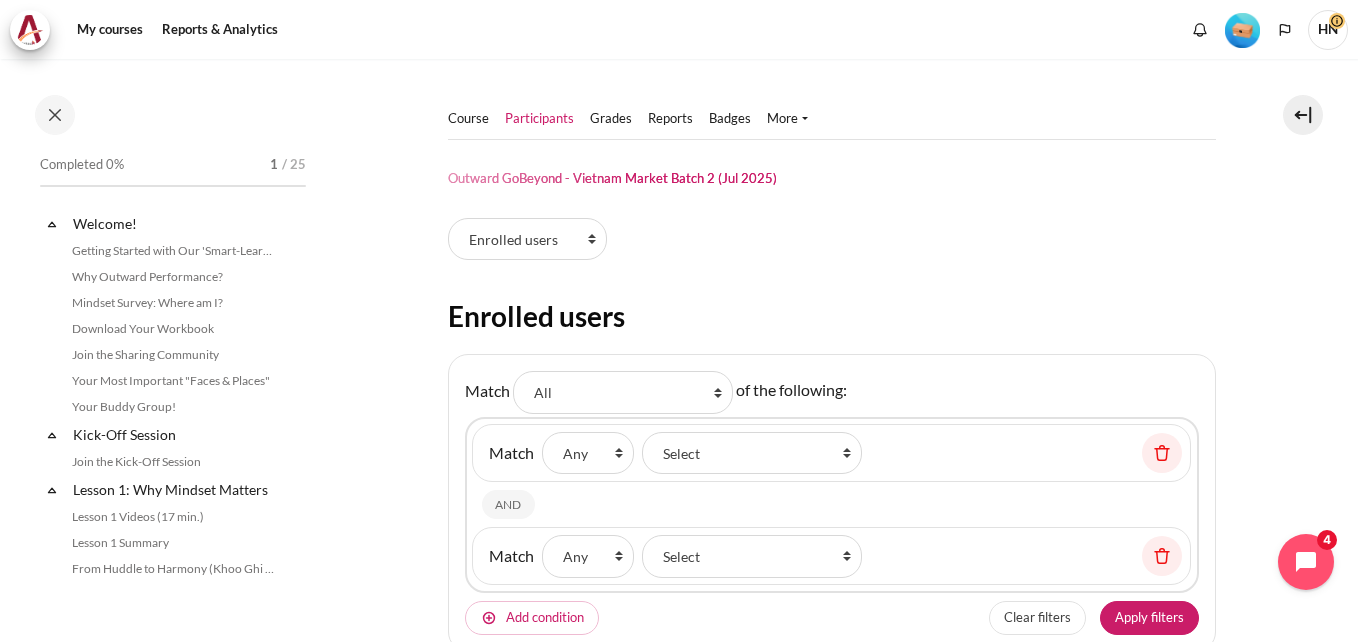 select 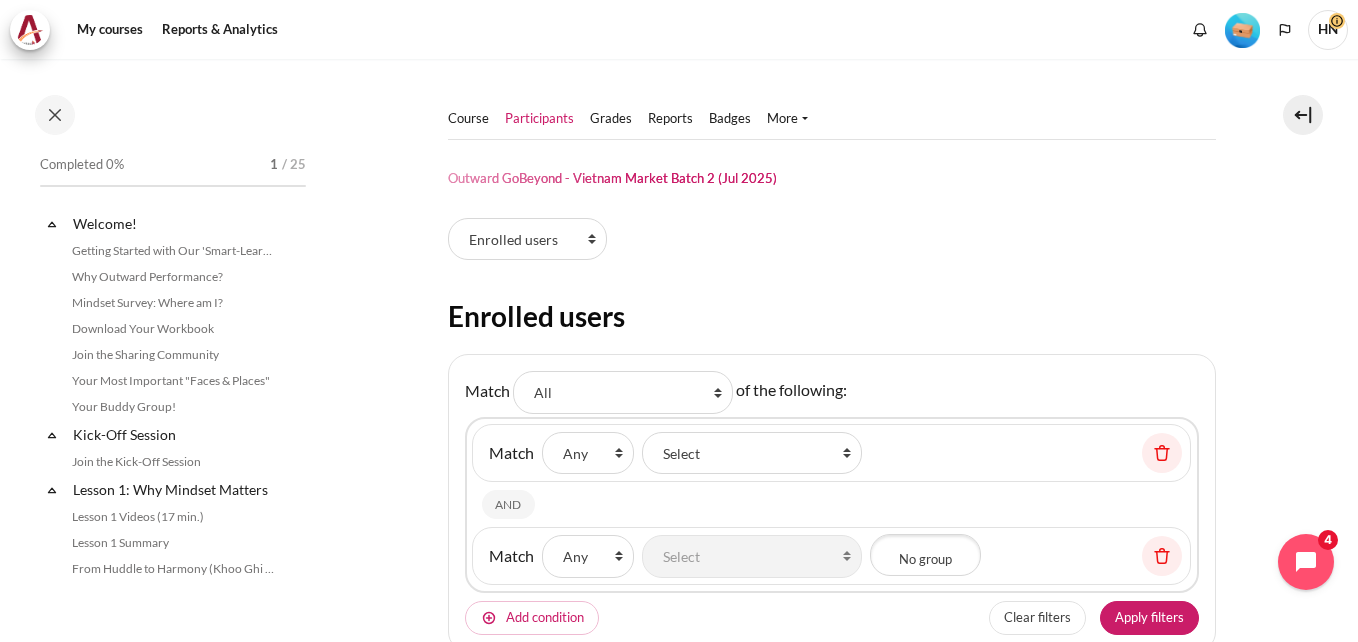 select on "groups" 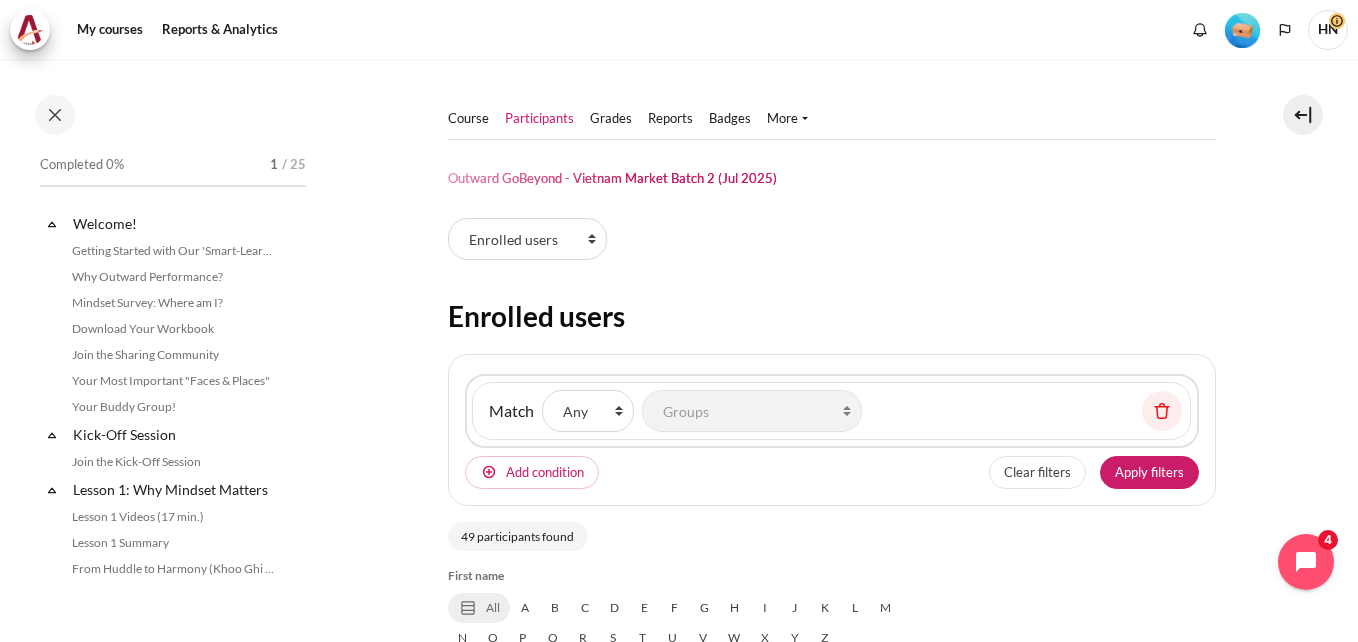 scroll, scrollTop: 0, scrollLeft: 0, axis: both 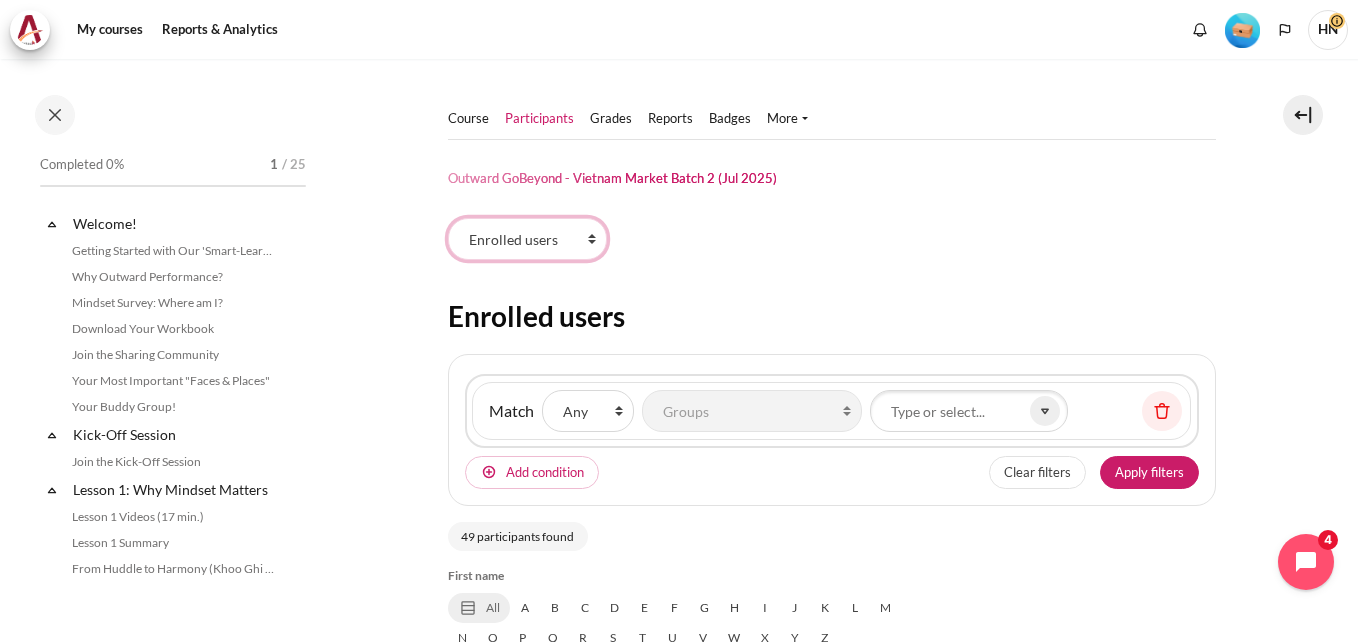 click on "Enrolled users
Permissions" at bounding box center [527, 239] 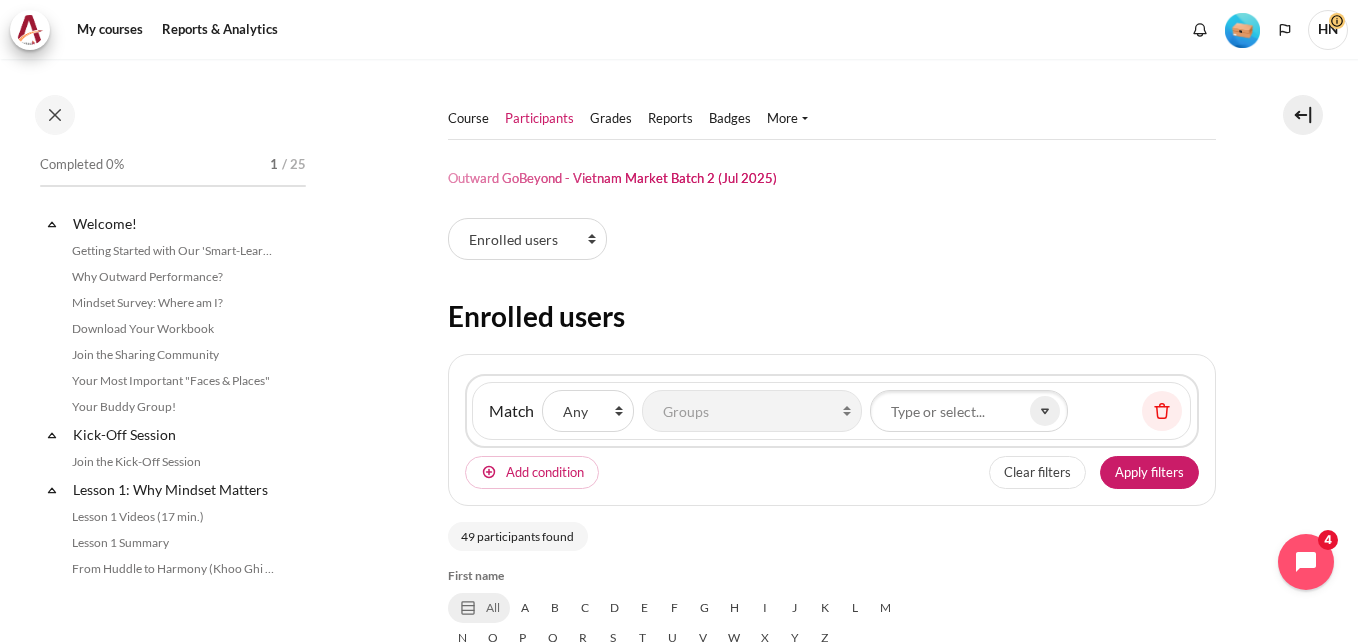 click on "Course
Participants" at bounding box center [832, 1265] 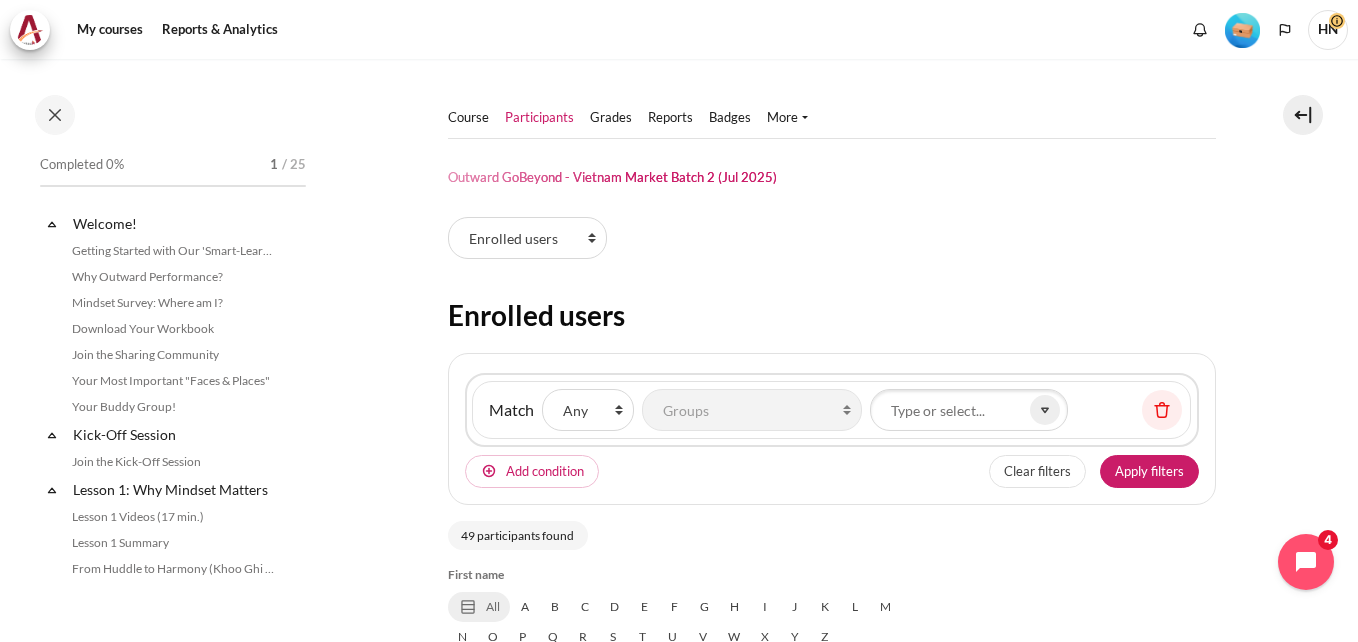 scroll, scrollTop: 0, scrollLeft: 0, axis: both 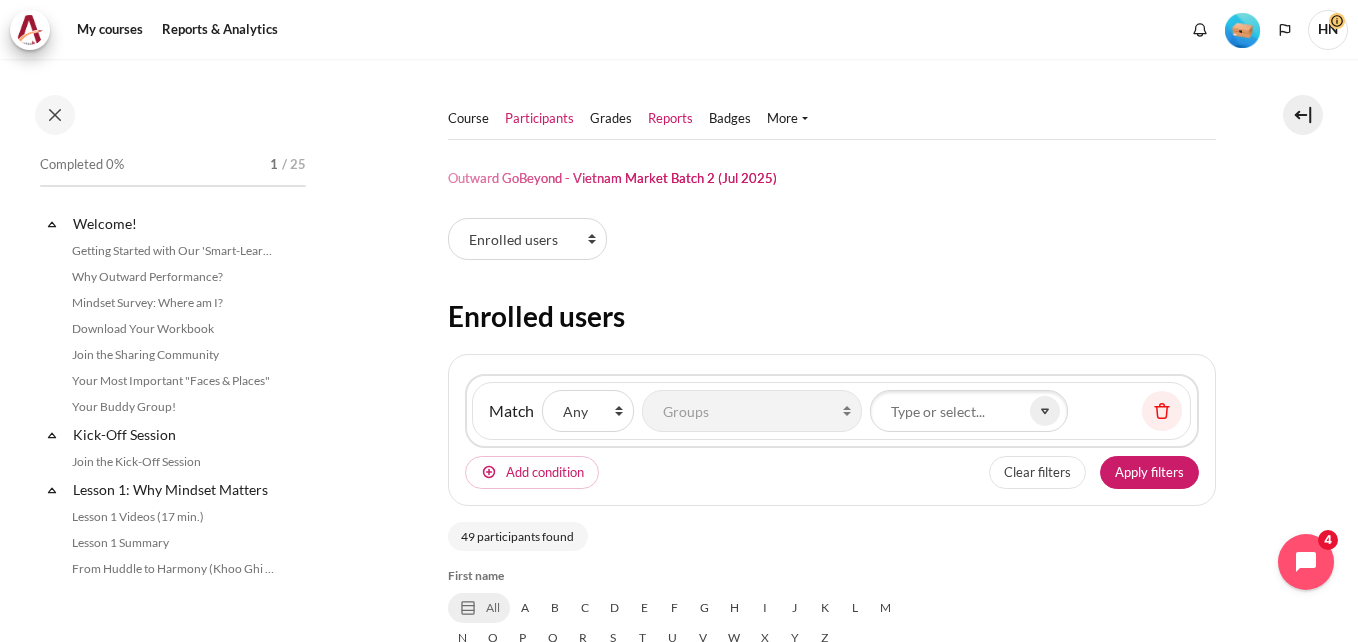 click on "Reports" at bounding box center [670, 119] 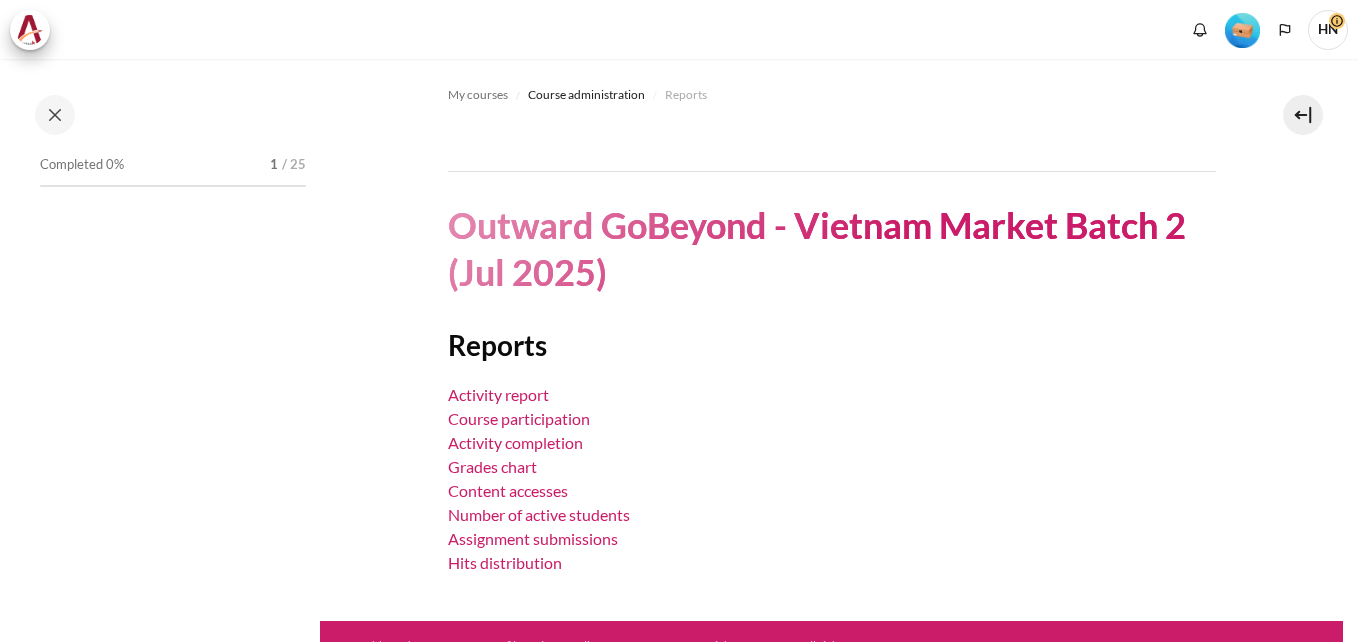 scroll, scrollTop: 0, scrollLeft: 0, axis: both 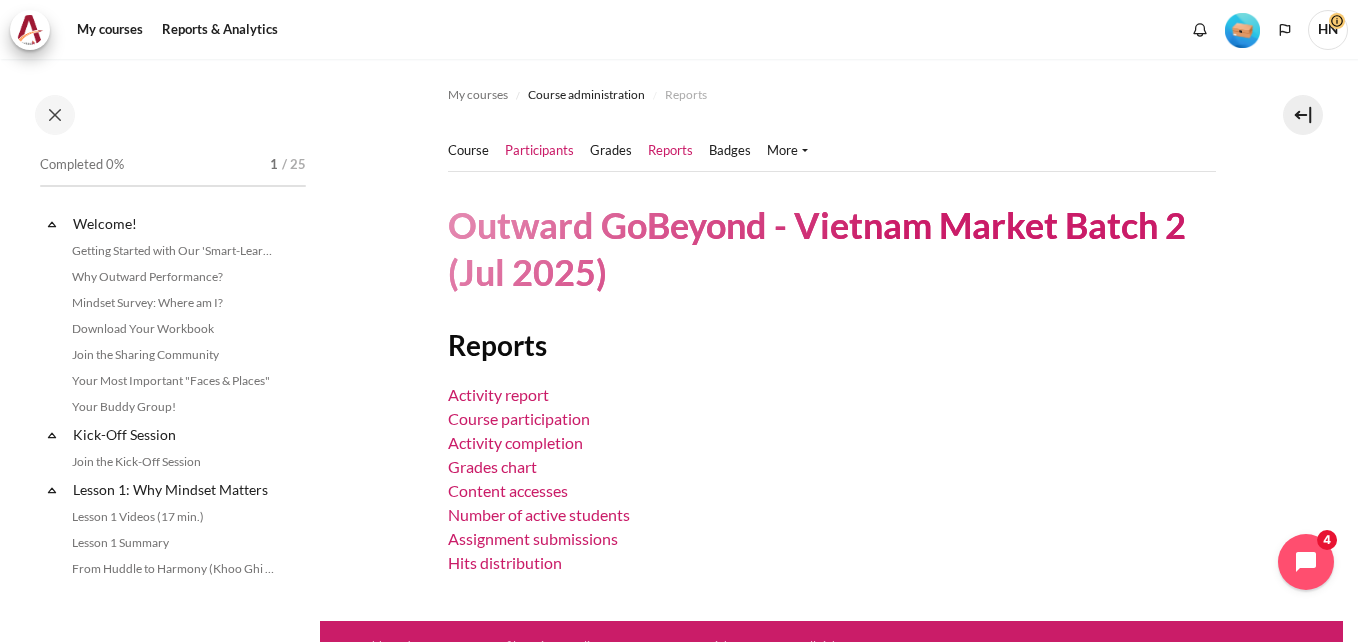 click on "Participants" at bounding box center [539, 151] 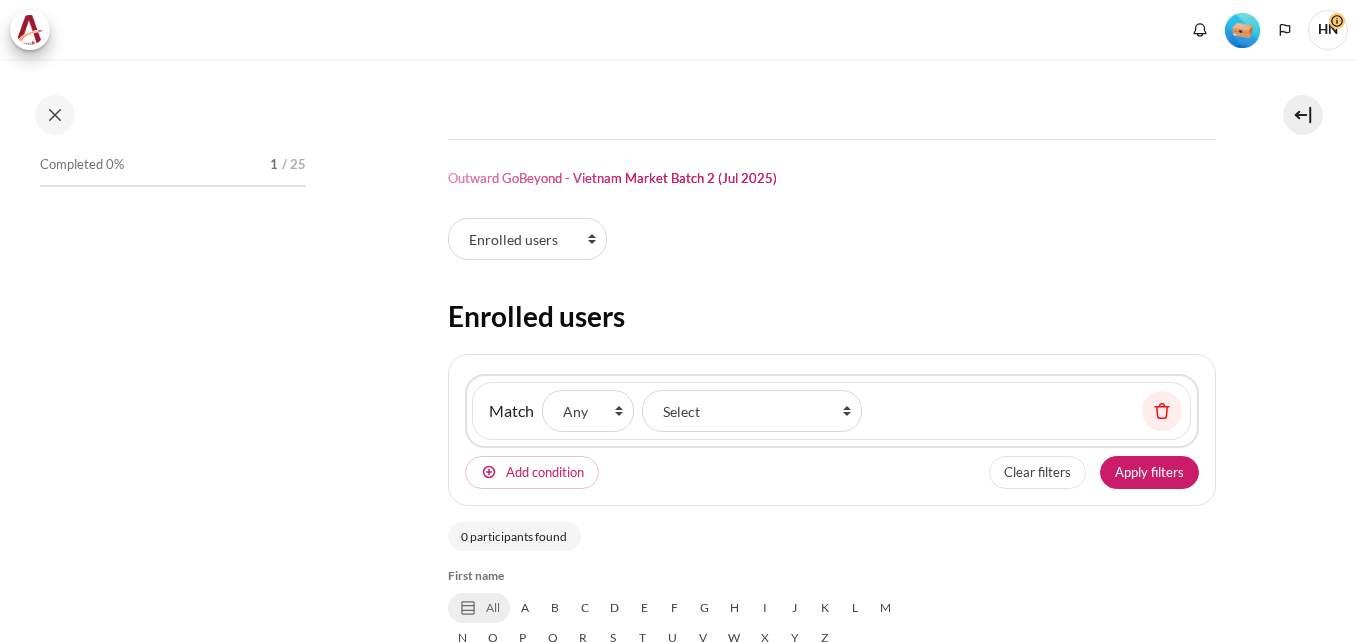 scroll, scrollTop: 0, scrollLeft: 0, axis: both 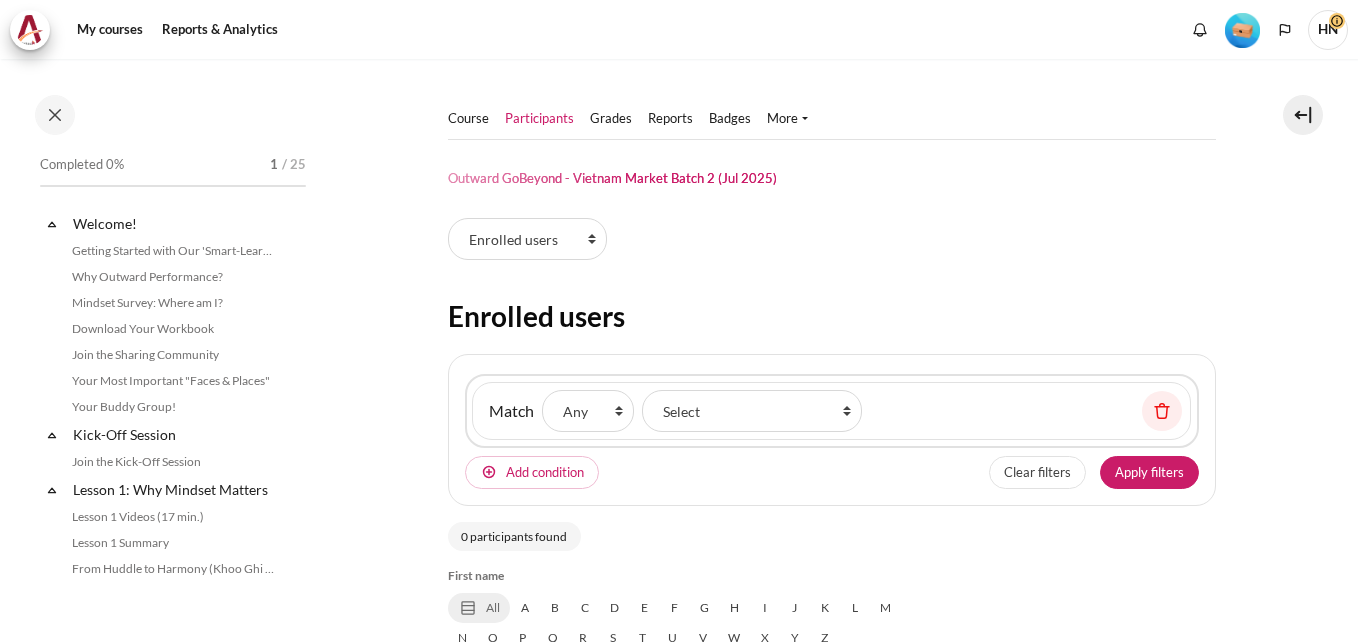 select on "groups" 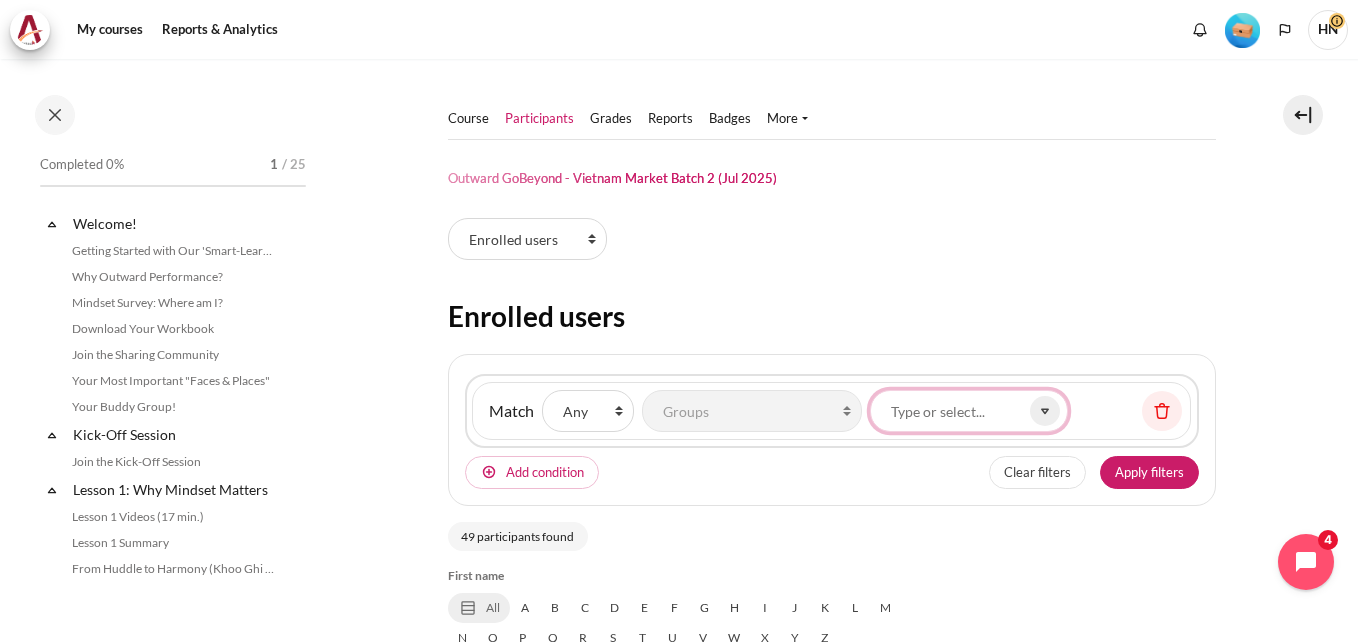 click on "Groups" at bounding box center [969, 411] 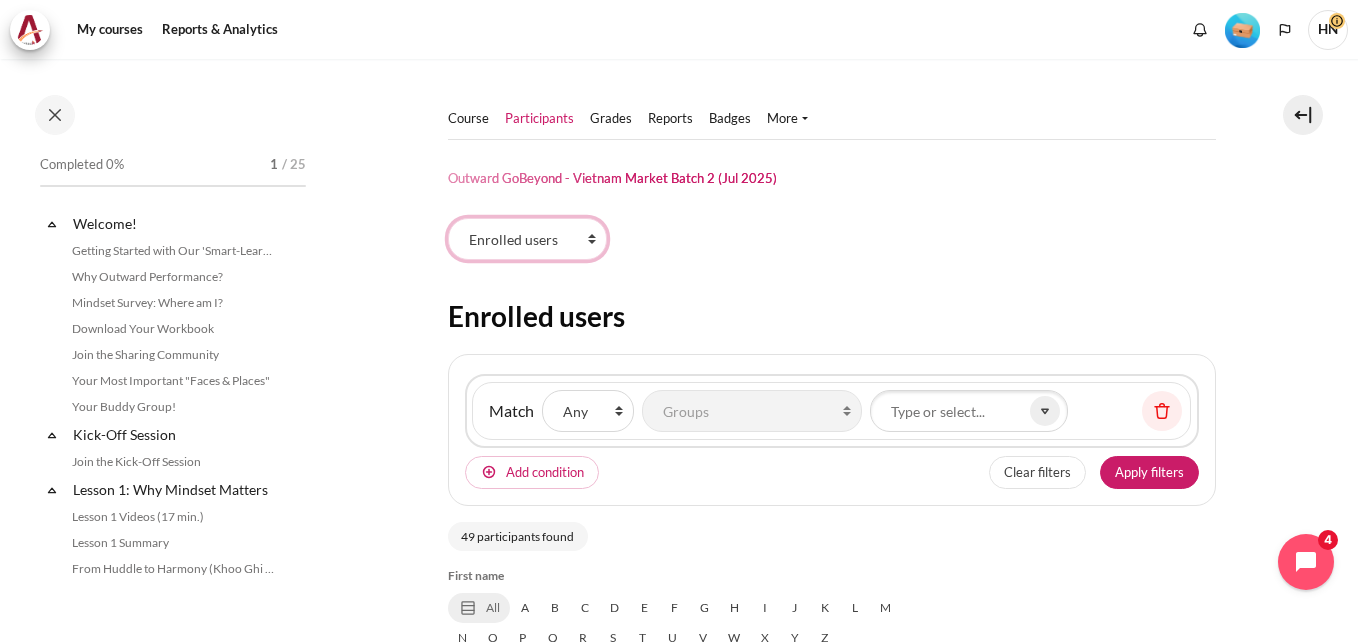 click on "Enrolled users
Permissions" at bounding box center (527, 239) 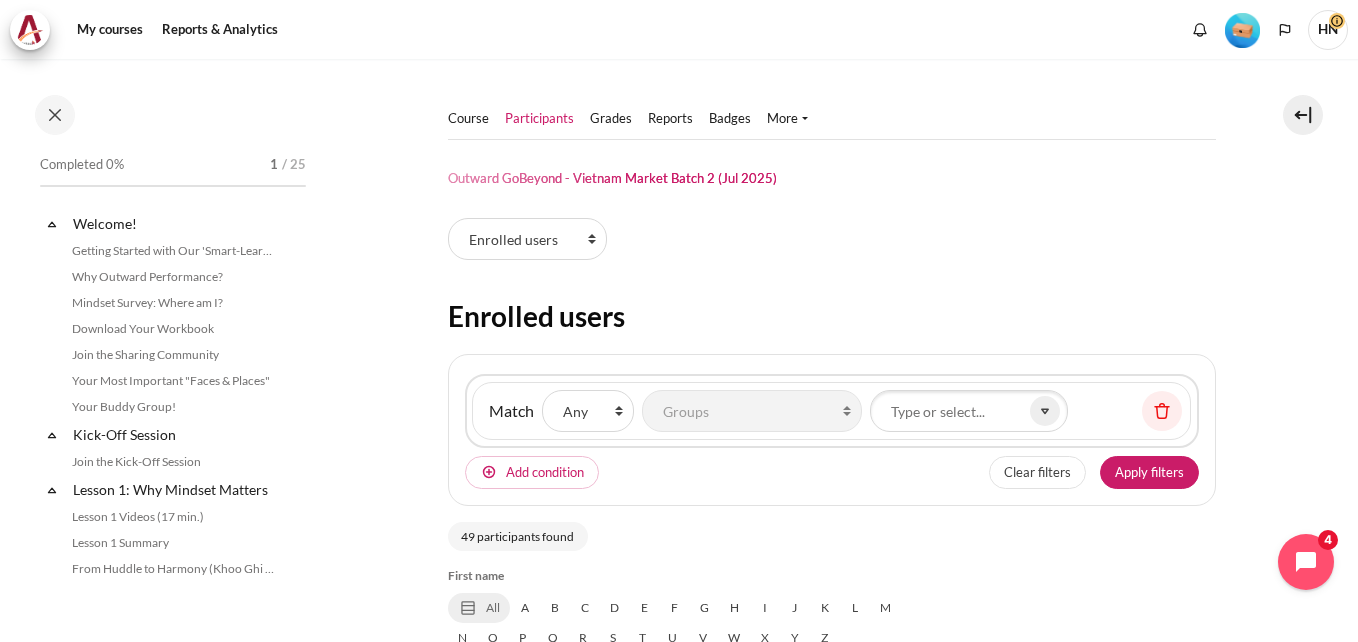 click on "Participants tertiary navigation.
Enrolled users
Permissions" at bounding box center (832, 243) 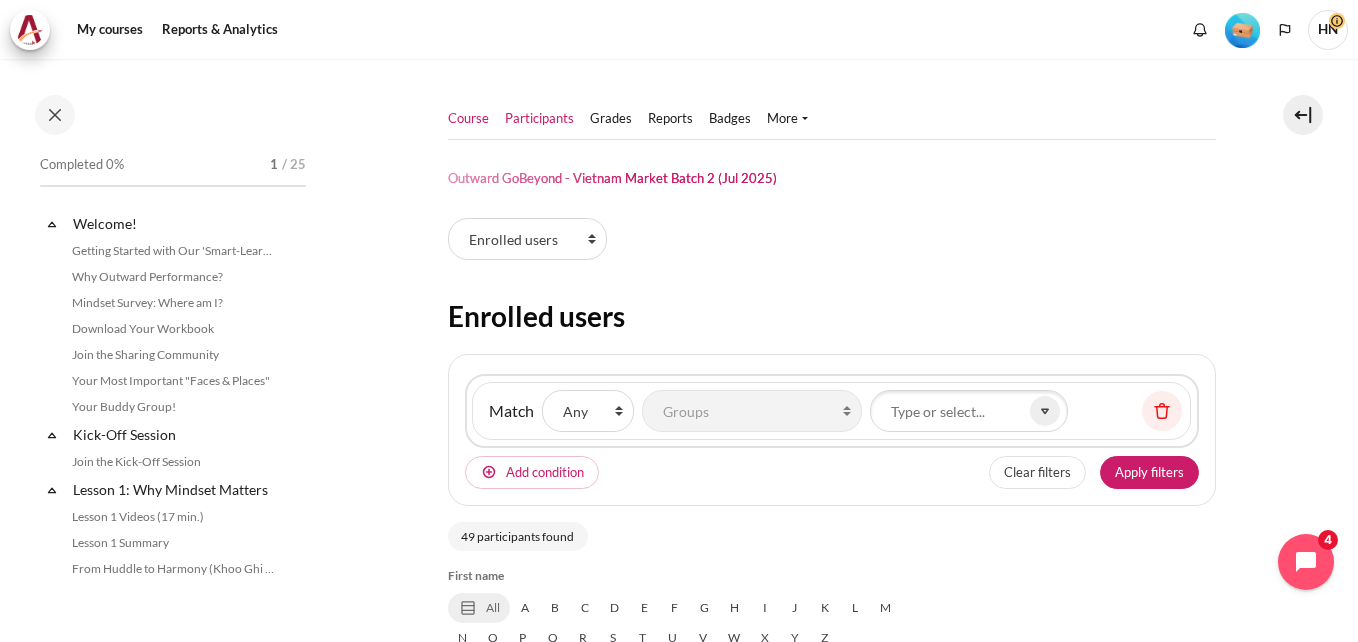 click on "Course" at bounding box center (468, 119) 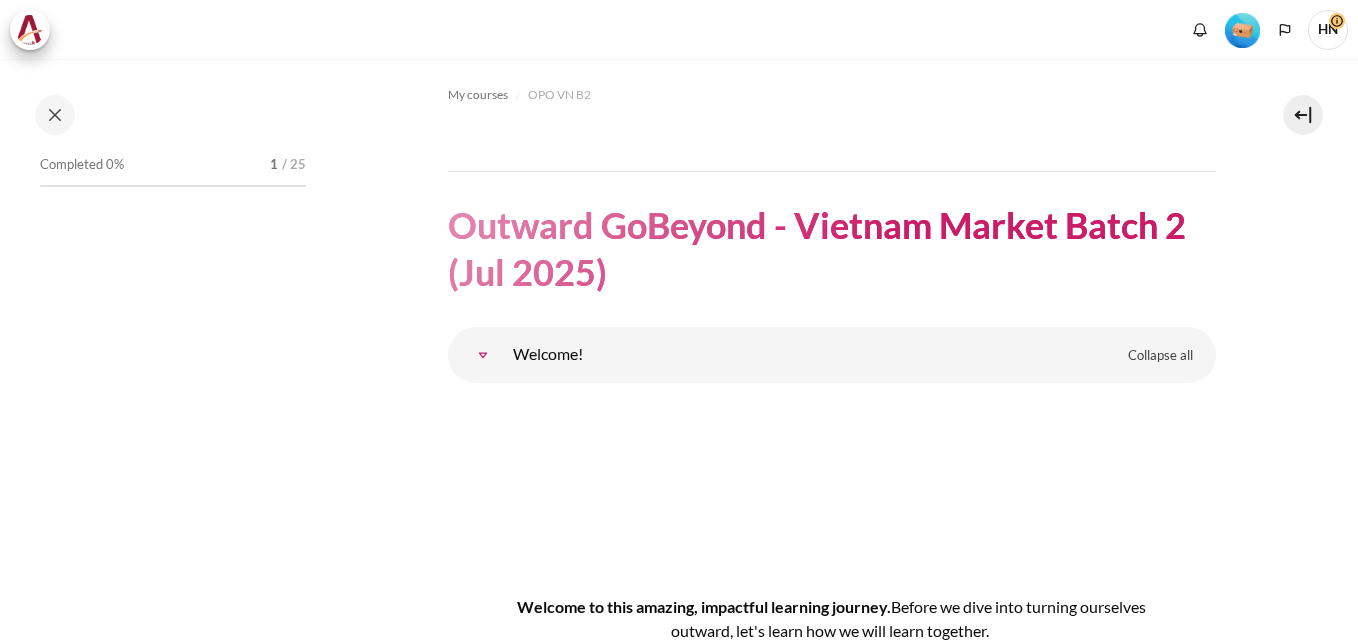 scroll, scrollTop: 0, scrollLeft: 0, axis: both 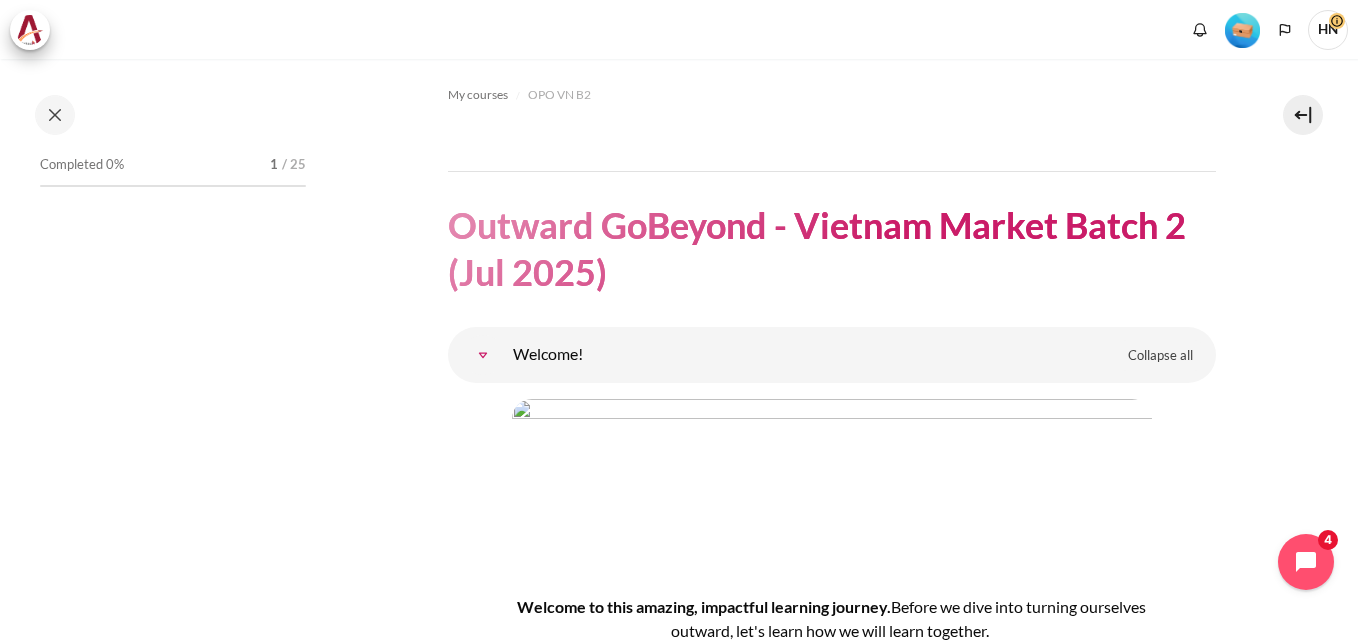 click at bounding box center (1242, 30) 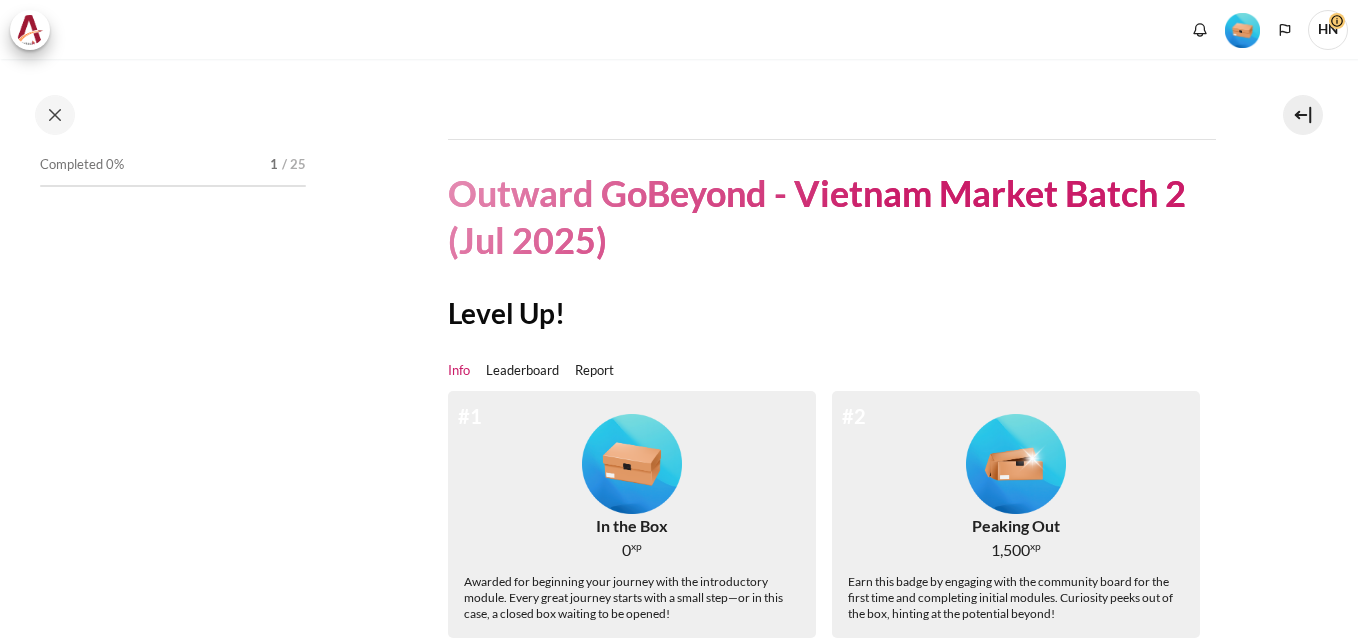 scroll, scrollTop: 0, scrollLeft: 0, axis: both 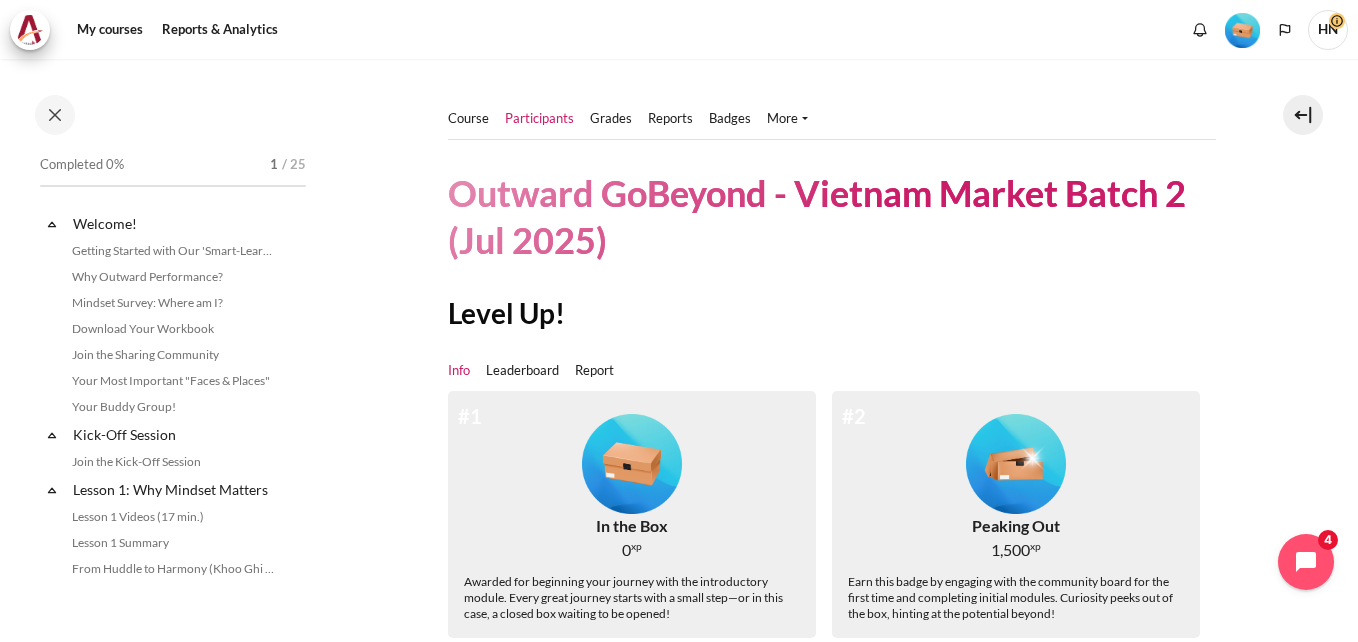 click on "Participants" at bounding box center (539, 119) 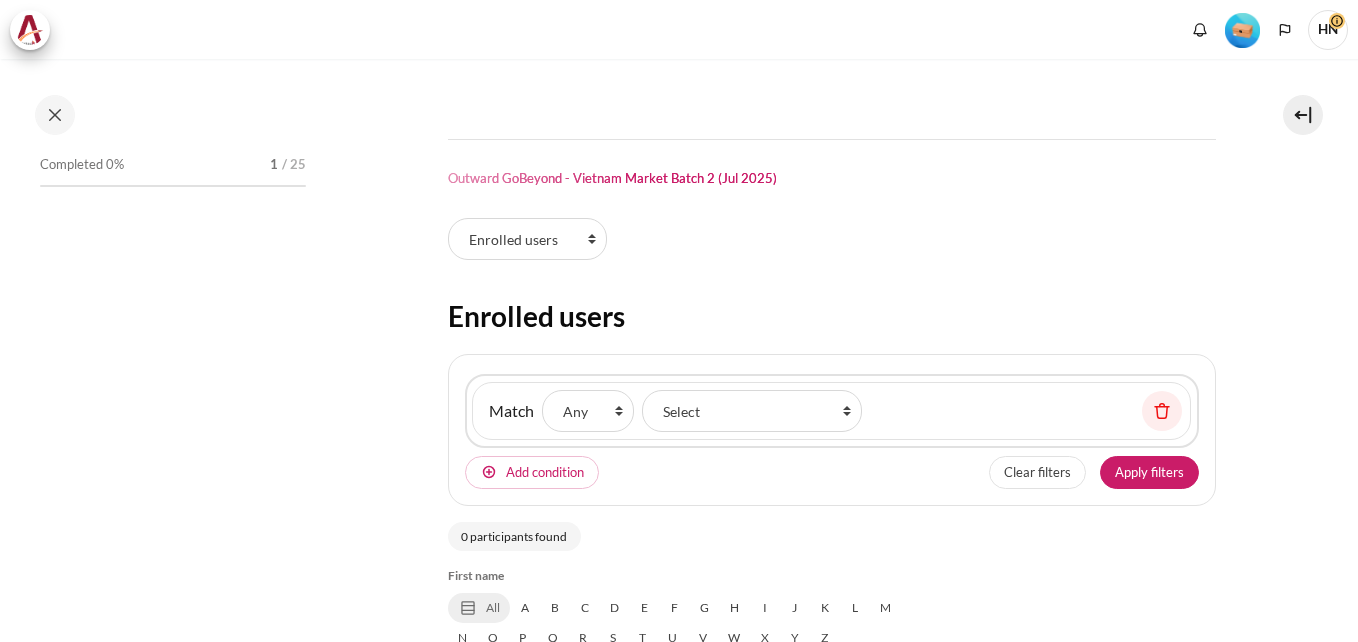 scroll, scrollTop: 0, scrollLeft: 0, axis: both 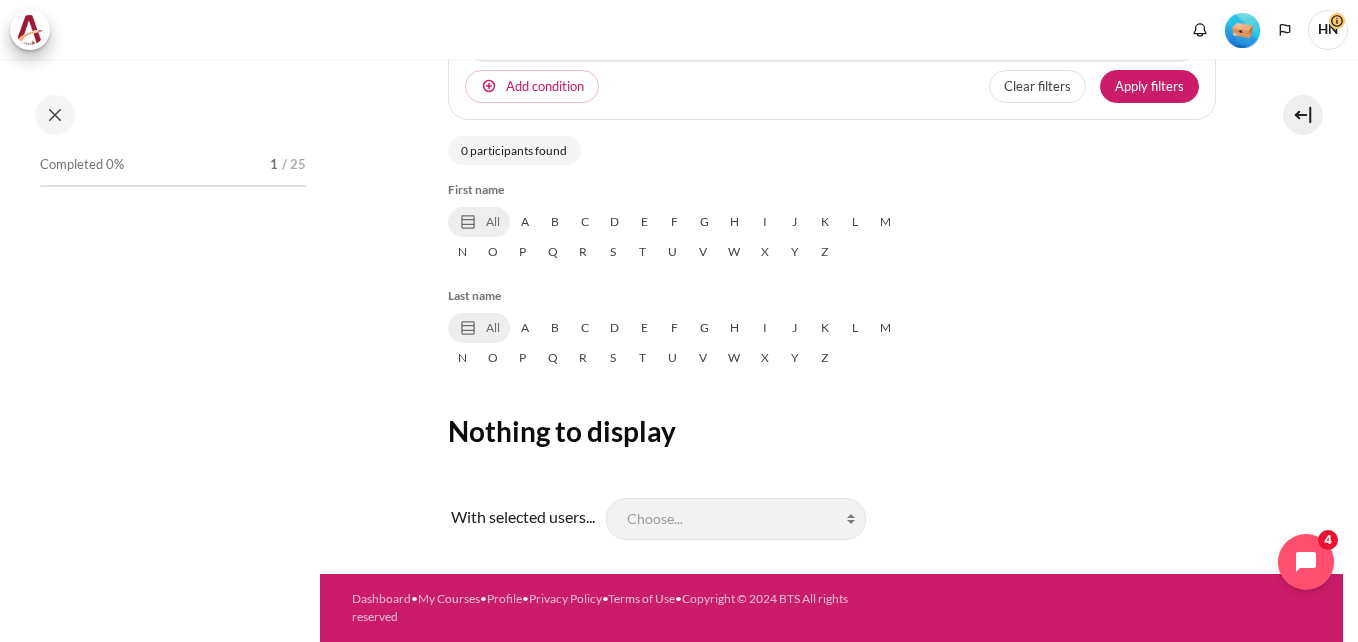 select on "groups" 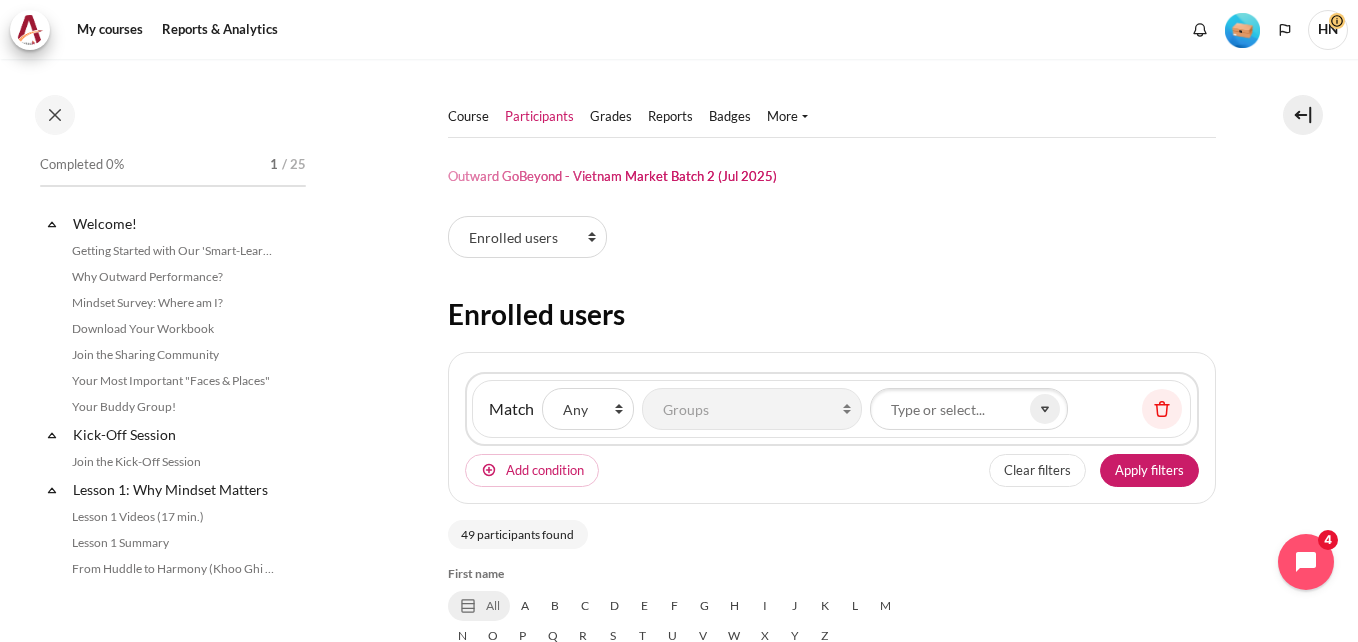 scroll, scrollTop: 0, scrollLeft: 0, axis: both 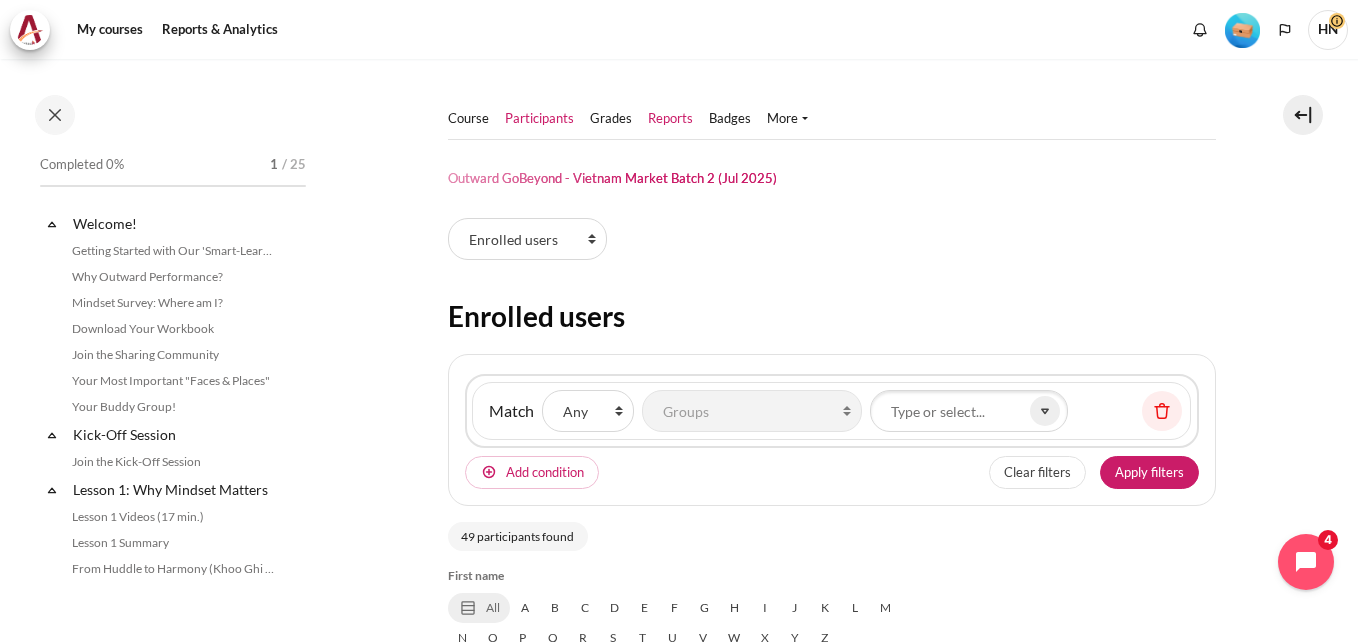 click on "Reports" at bounding box center [670, 119] 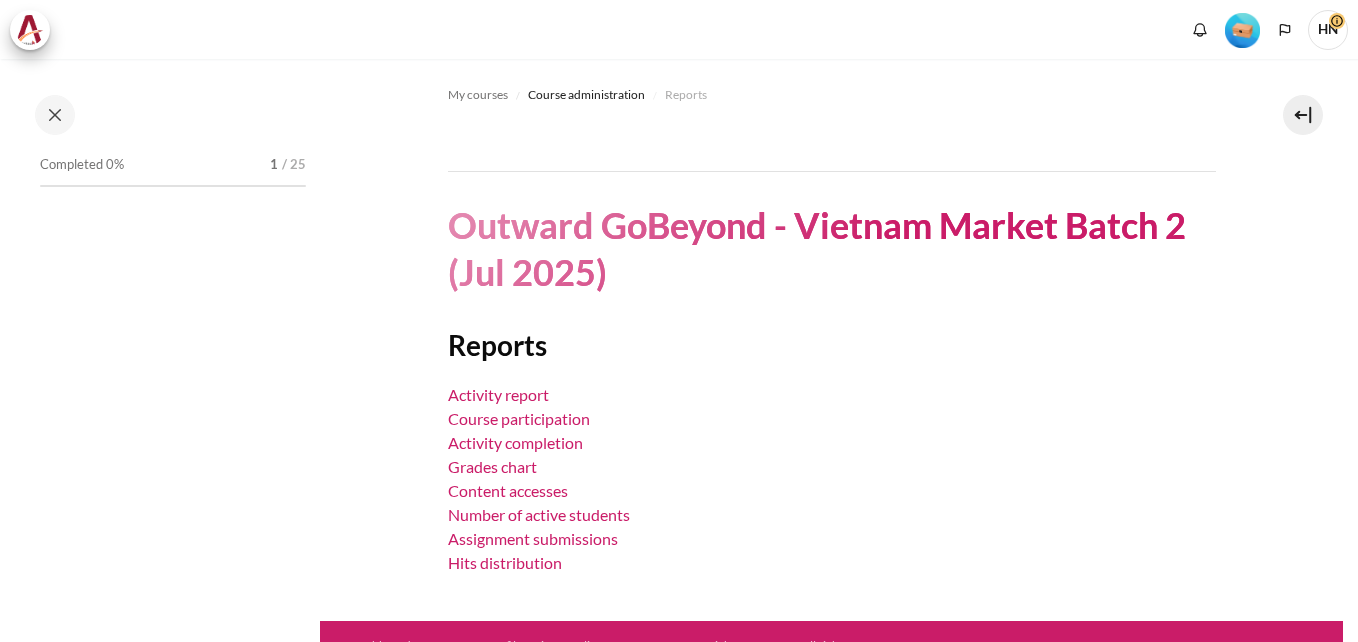 scroll, scrollTop: 0, scrollLeft: 0, axis: both 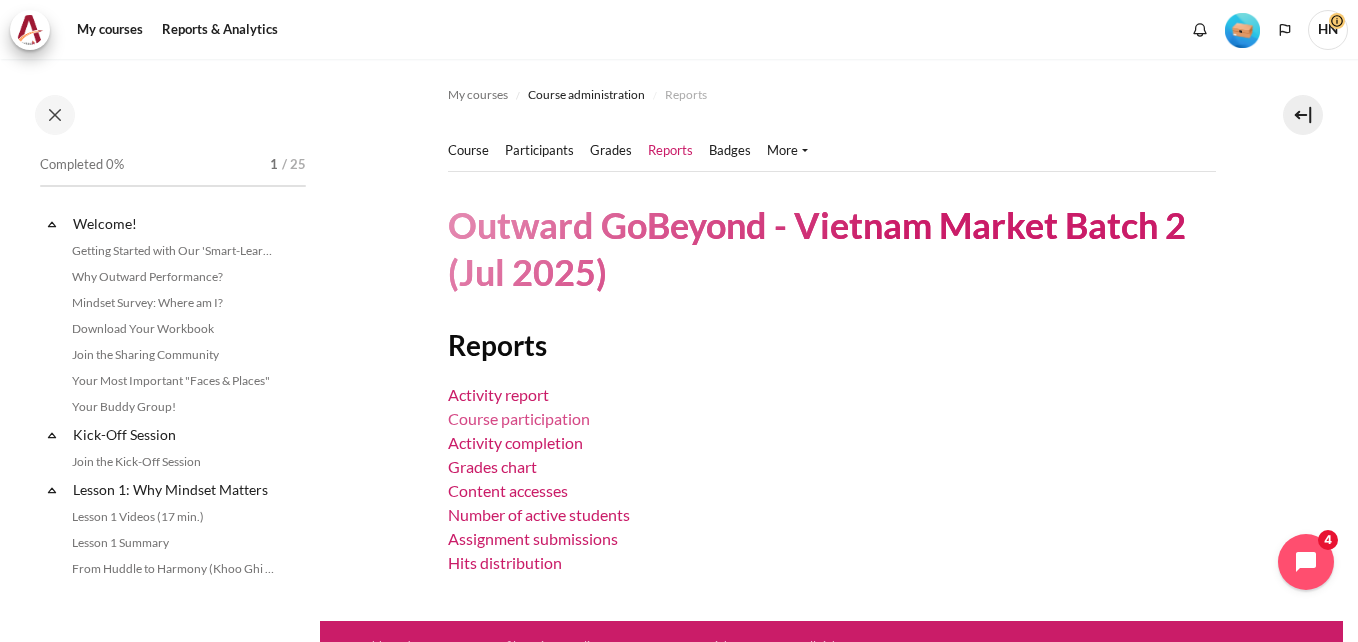click on "Course participation" at bounding box center [519, 418] 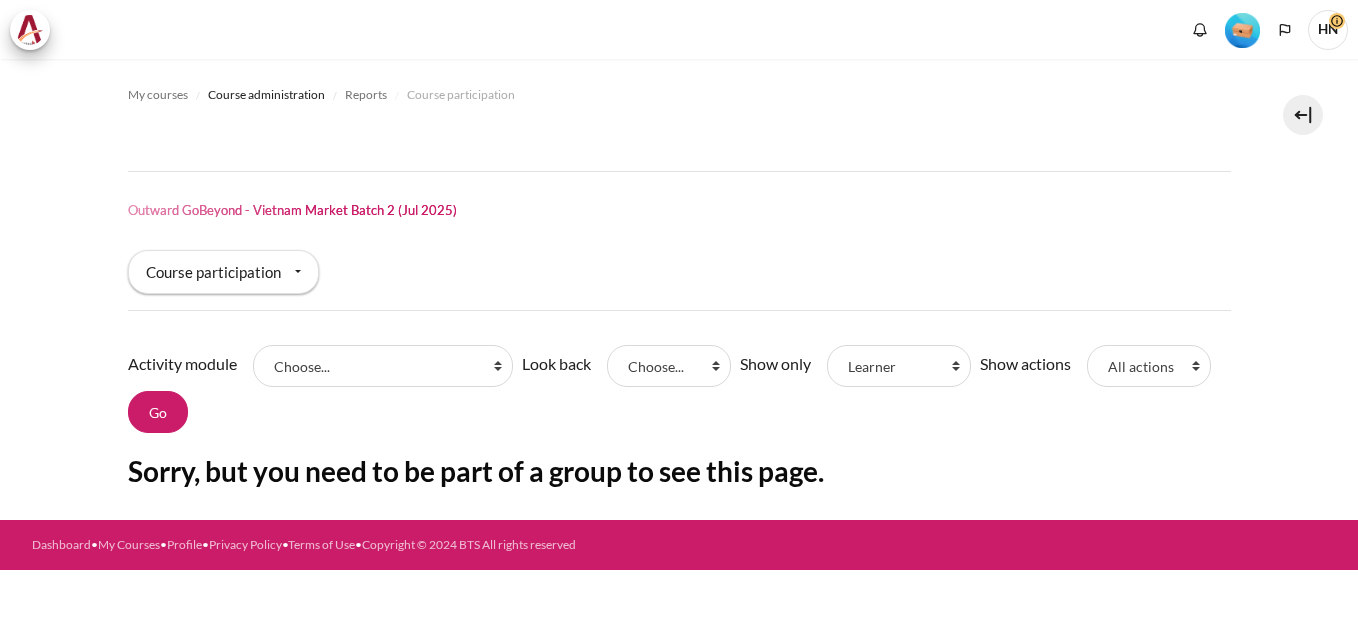 scroll, scrollTop: 0, scrollLeft: 0, axis: both 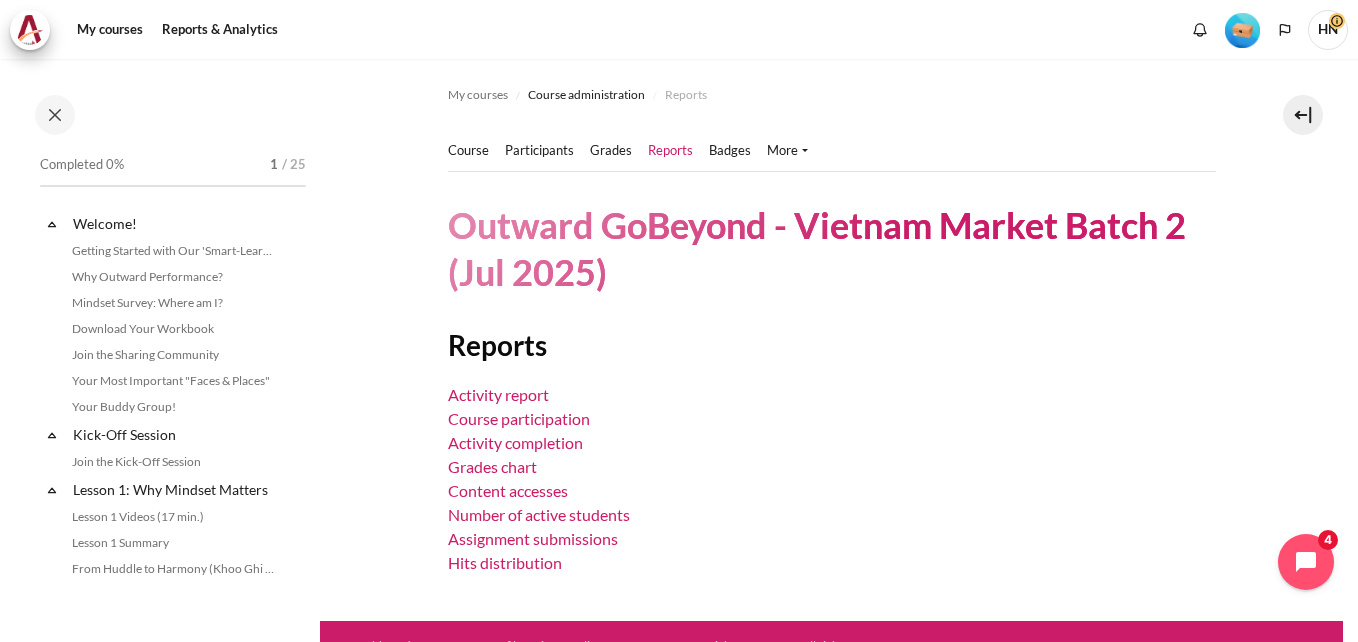 click at bounding box center [1242, 30] 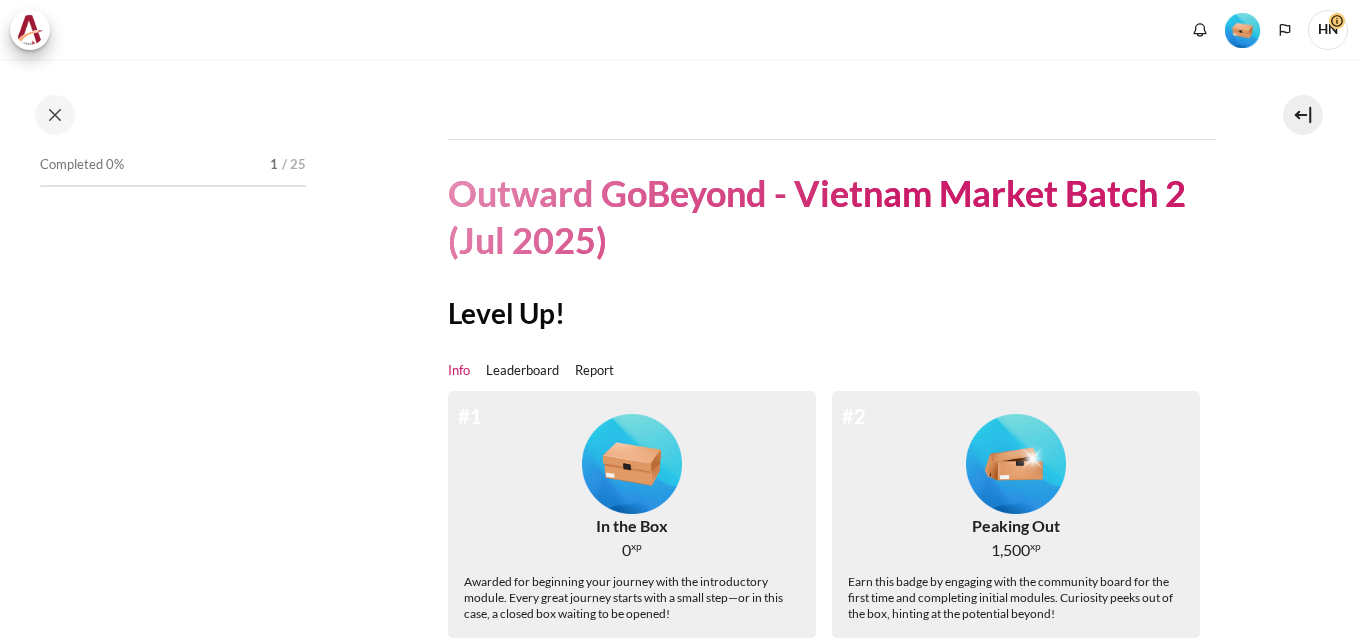scroll, scrollTop: 0, scrollLeft: 0, axis: both 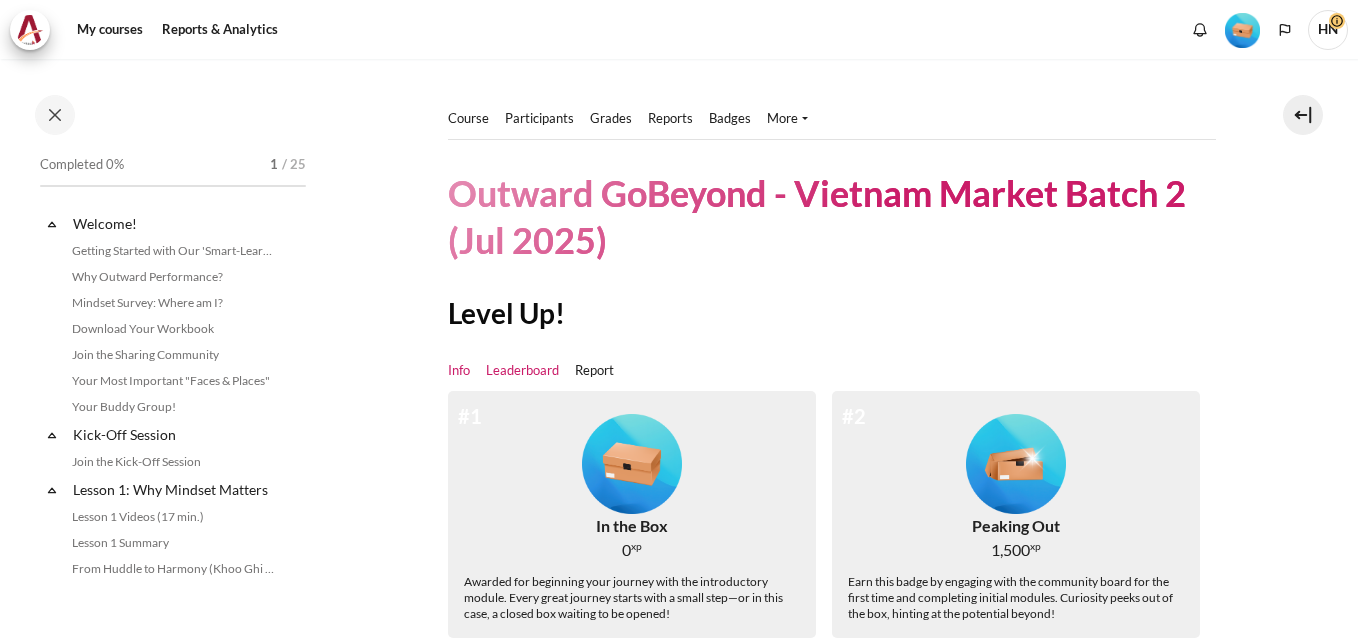 click on "Leaderboard" at bounding box center [522, 371] 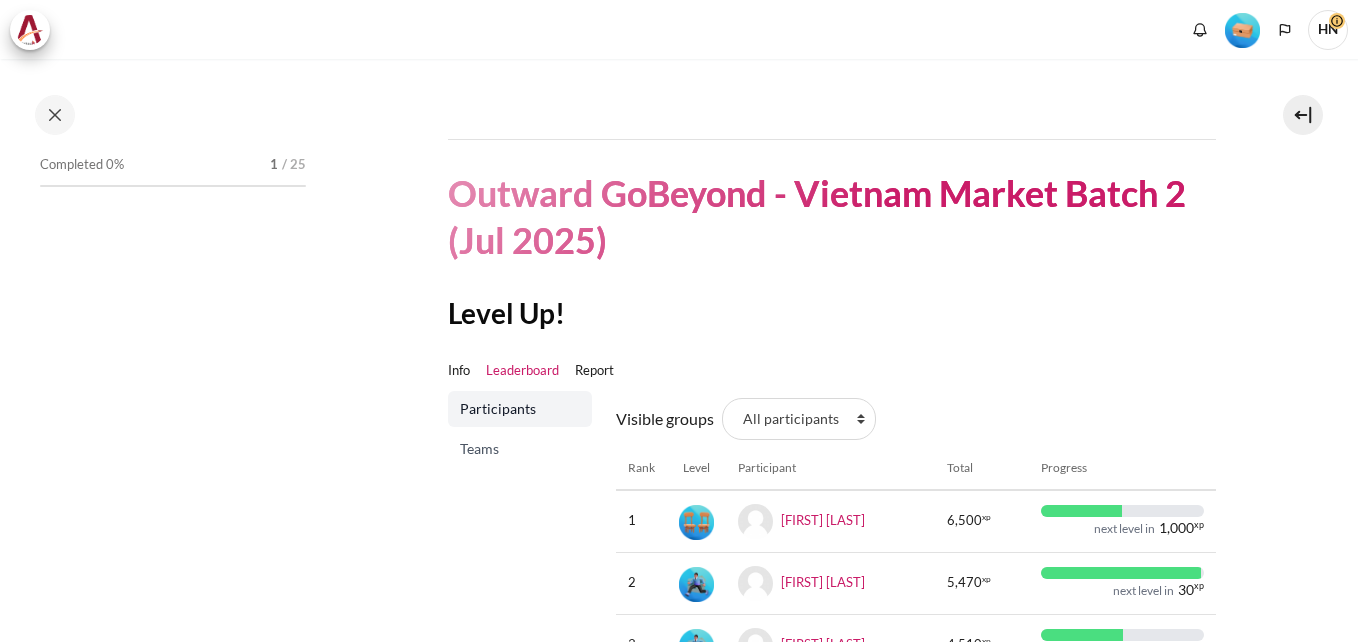 scroll, scrollTop: 0, scrollLeft: 0, axis: both 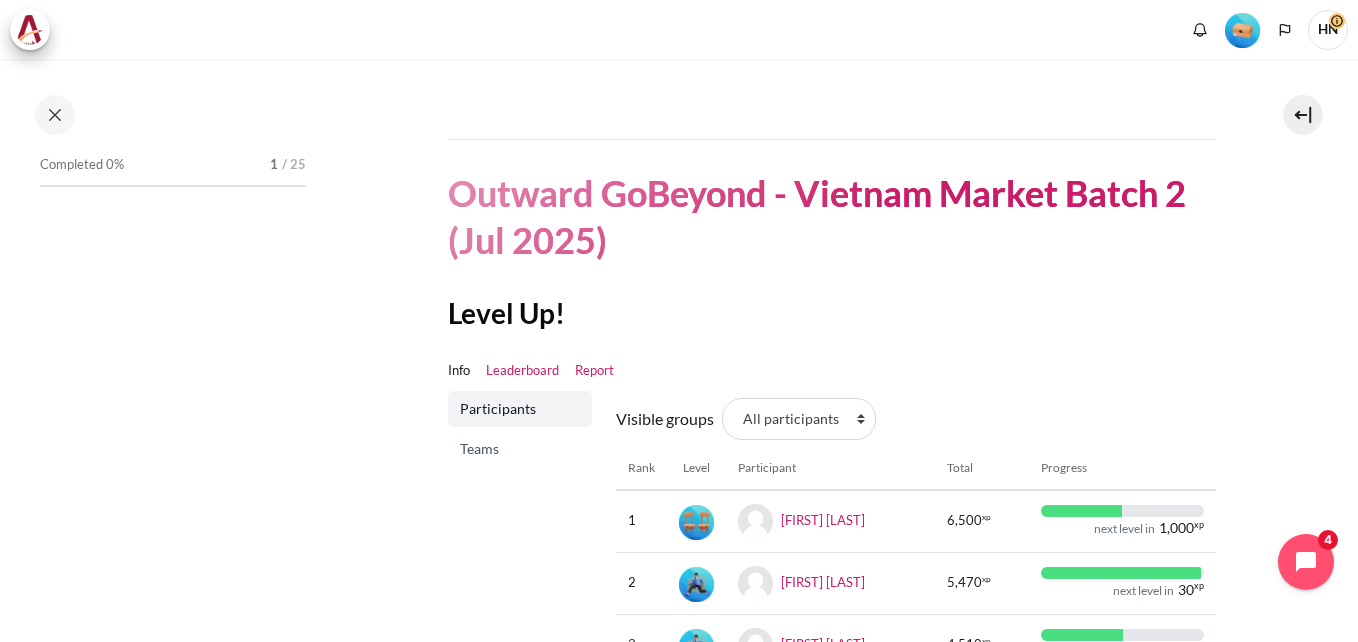 click on "Report" at bounding box center (594, 371) 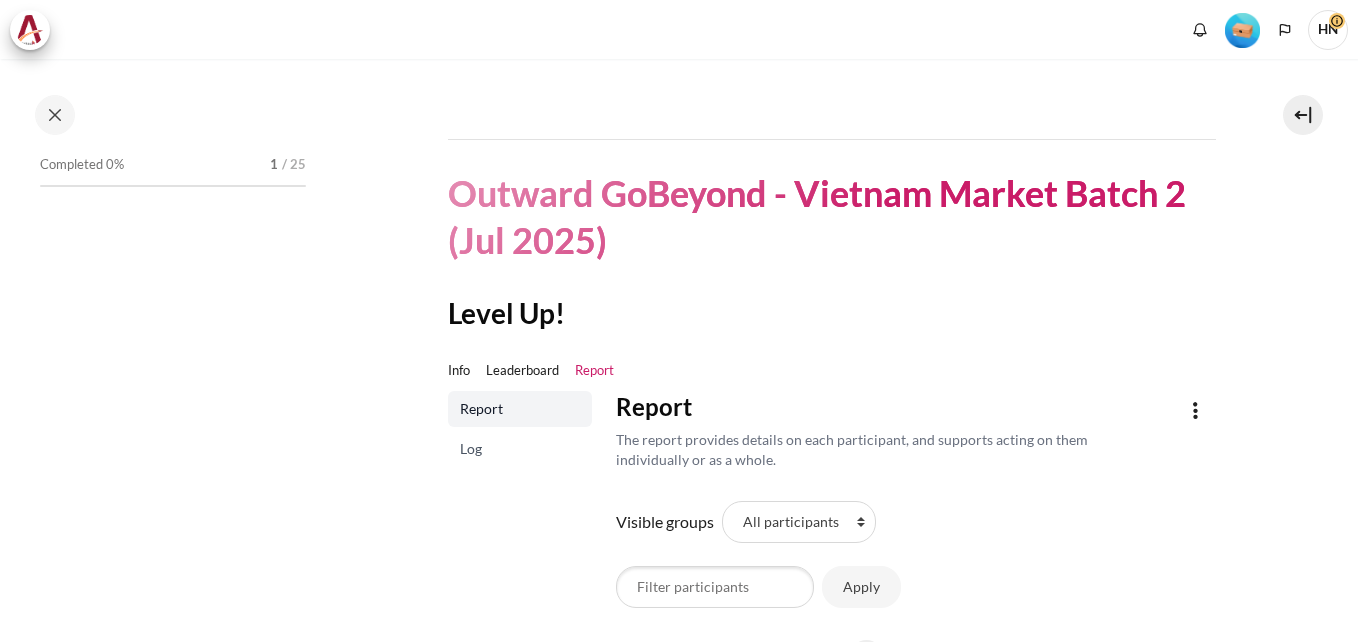 scroll, scrollTop: 0, scrollLeft: 0, axis: both 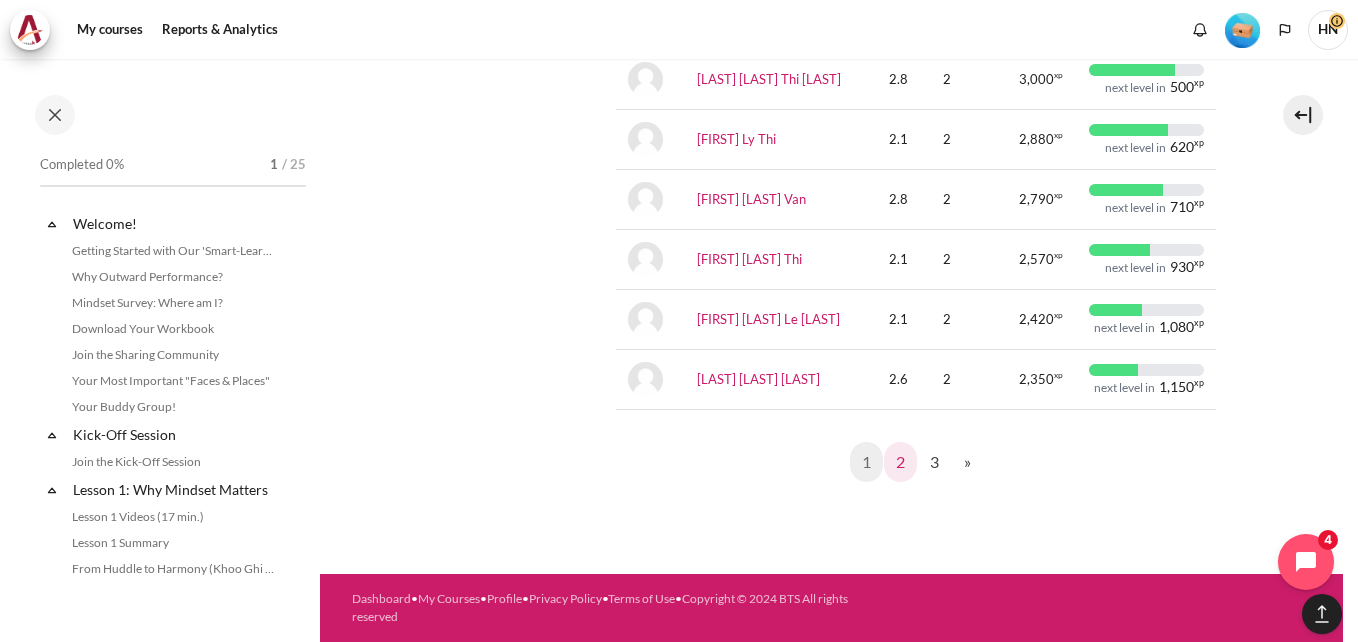click on "2" at bounding box center (900, 462) 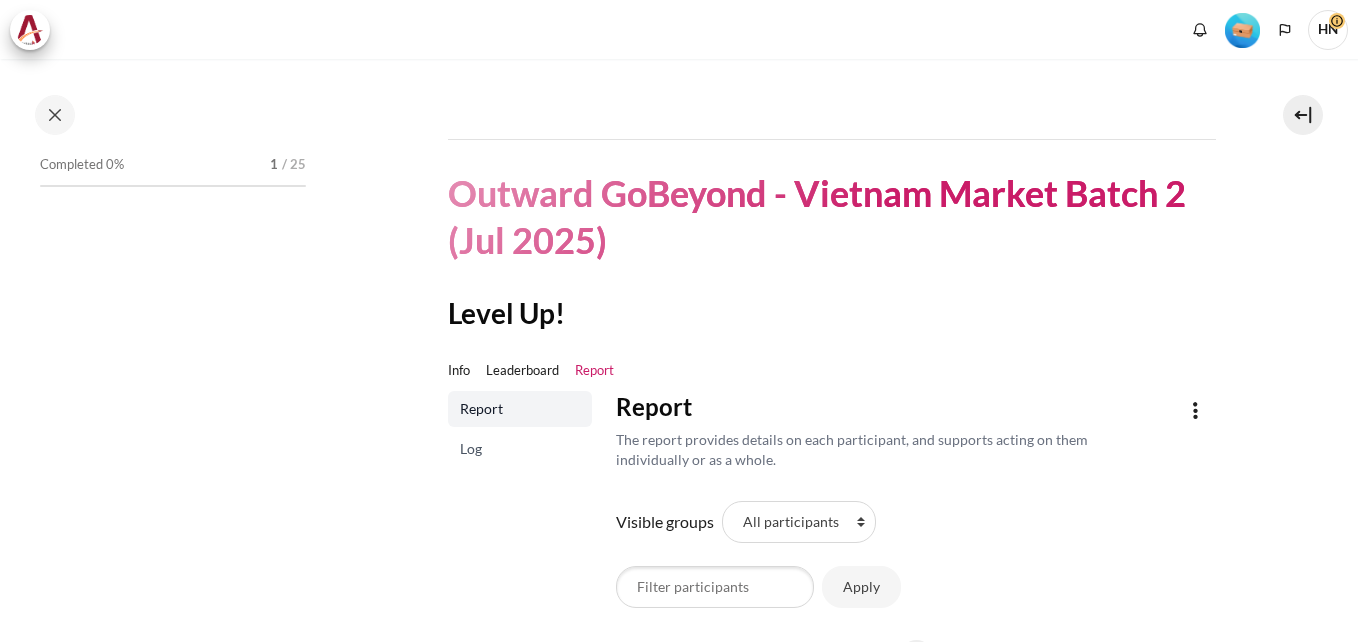 scroll, scrollTop: 0, scrollLeft: 0, axis: both 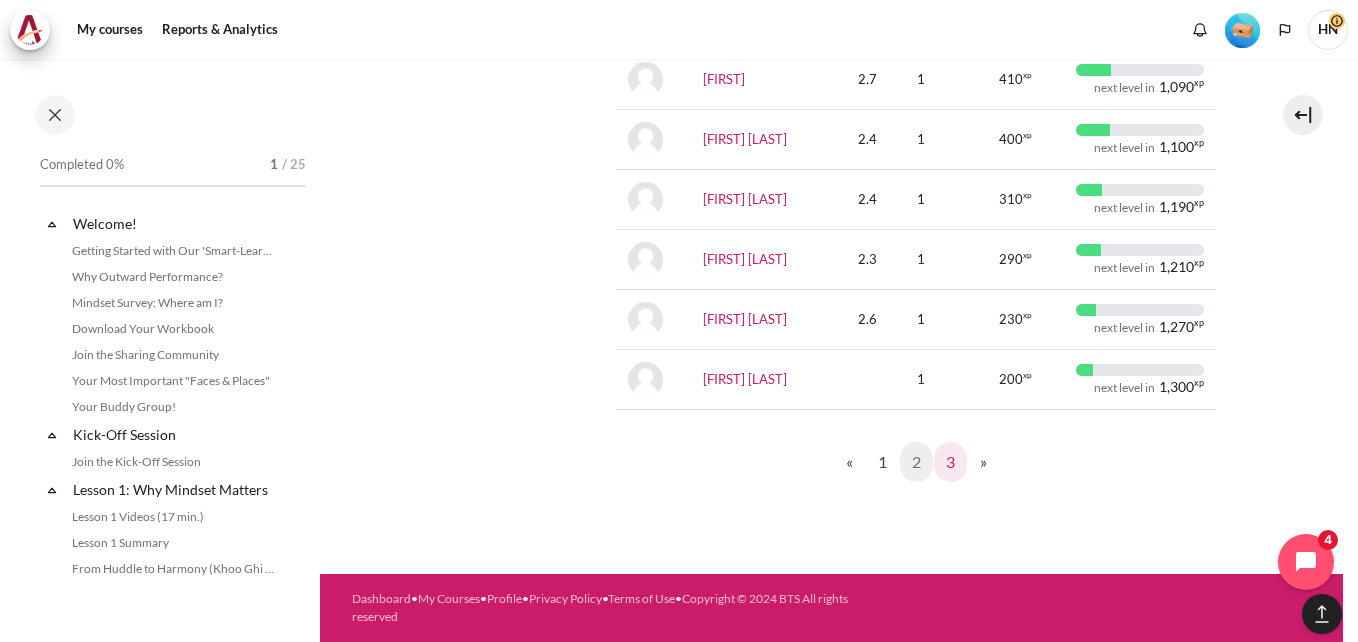 click on "3" at bounding box center (950, 462) 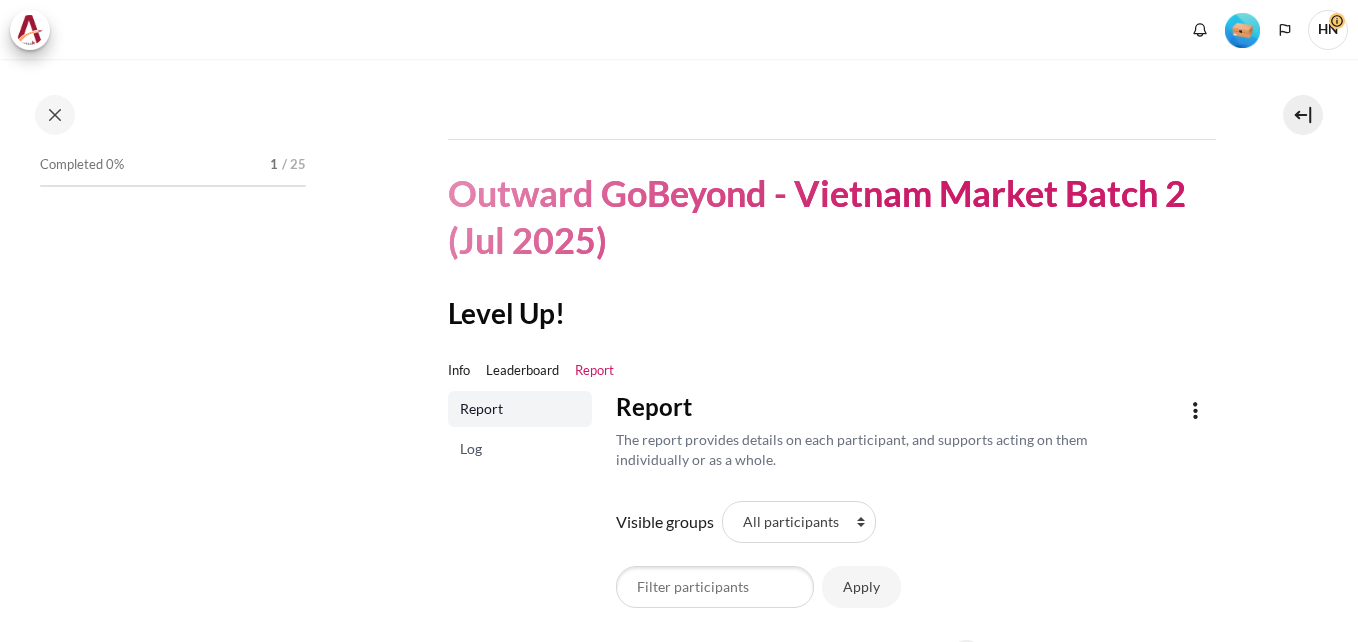 scroll, scrollTop: 0, scrollLeft: 0, axis: both 